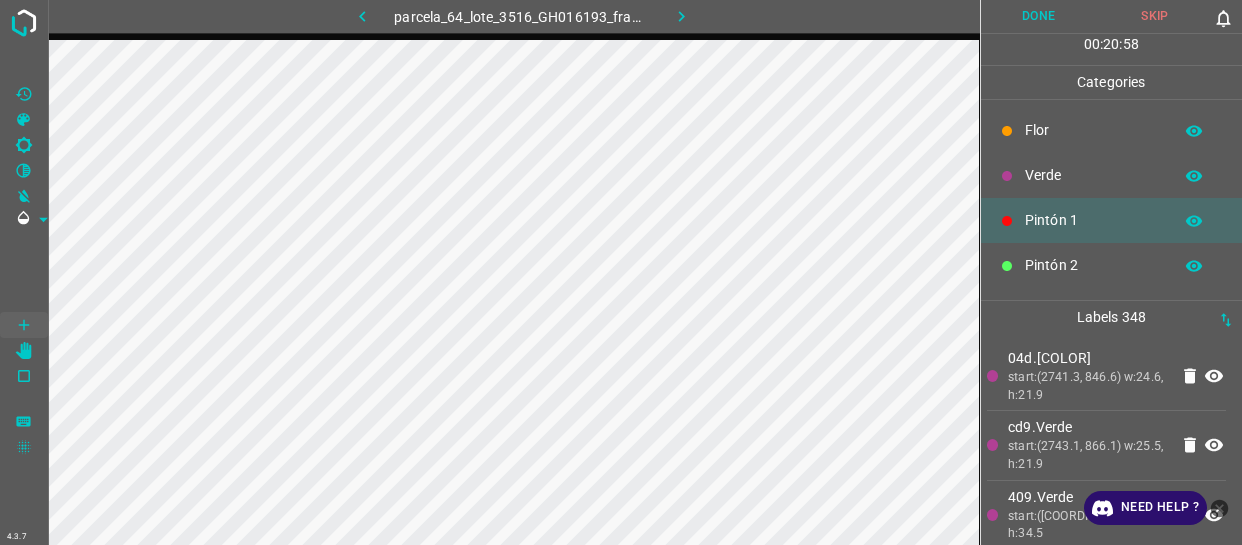 scroll, scrollTop: 0, scrollLeft: 0, axis: both 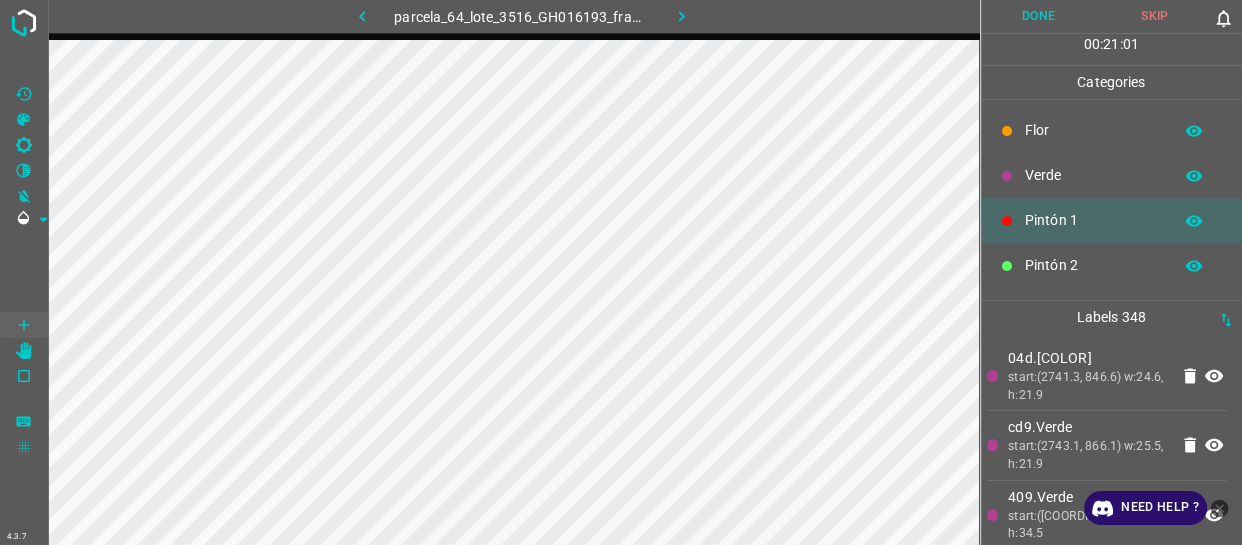 click on "Verde" at bounding box center [1093, 175] 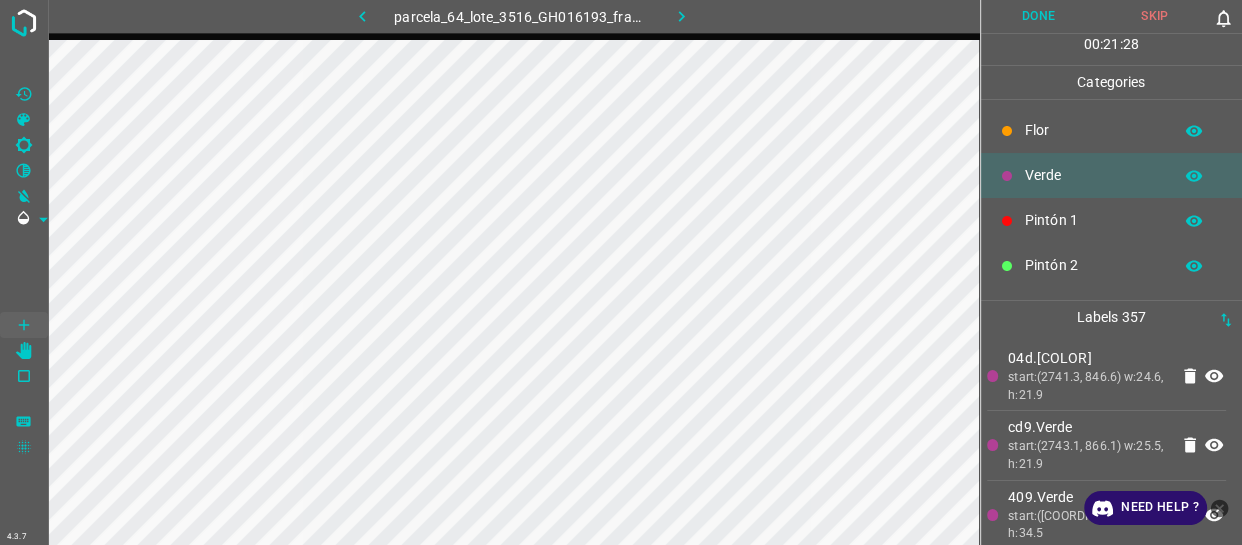 click on "Verde" at bounding box center [1112, 175] 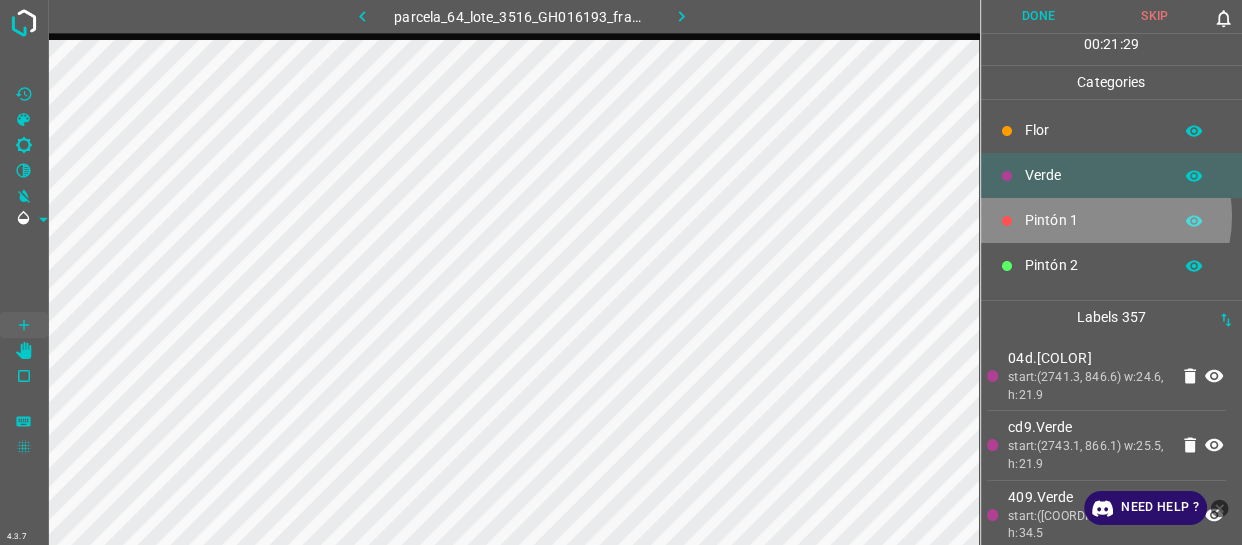 click on "Pintón 1" at bounding box center [1093, 220] 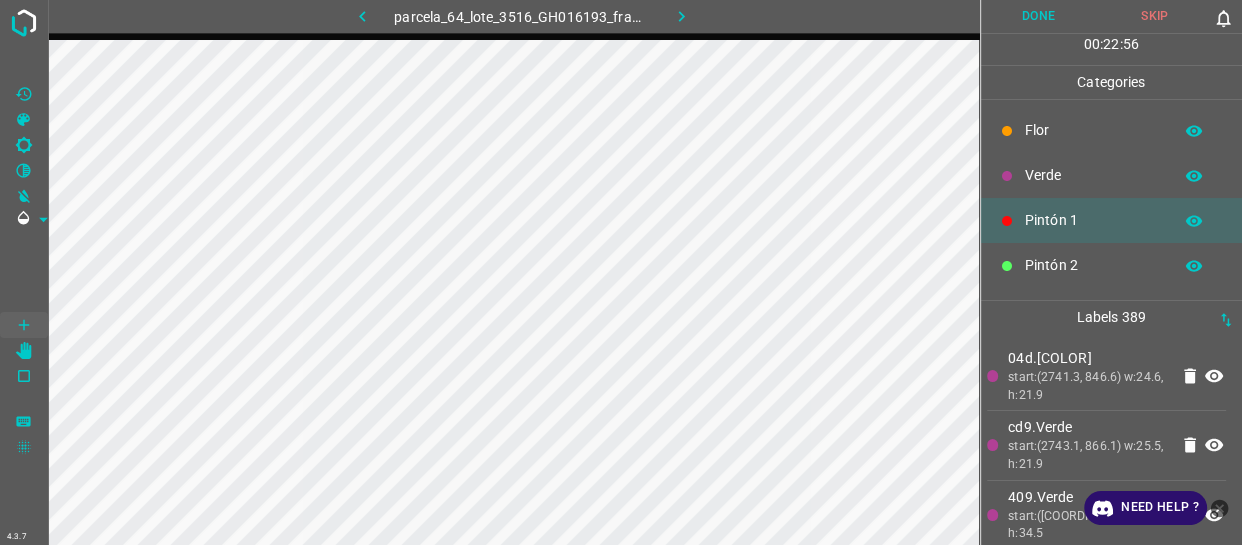 click on "Verde" at bounding box center (1093, 175) 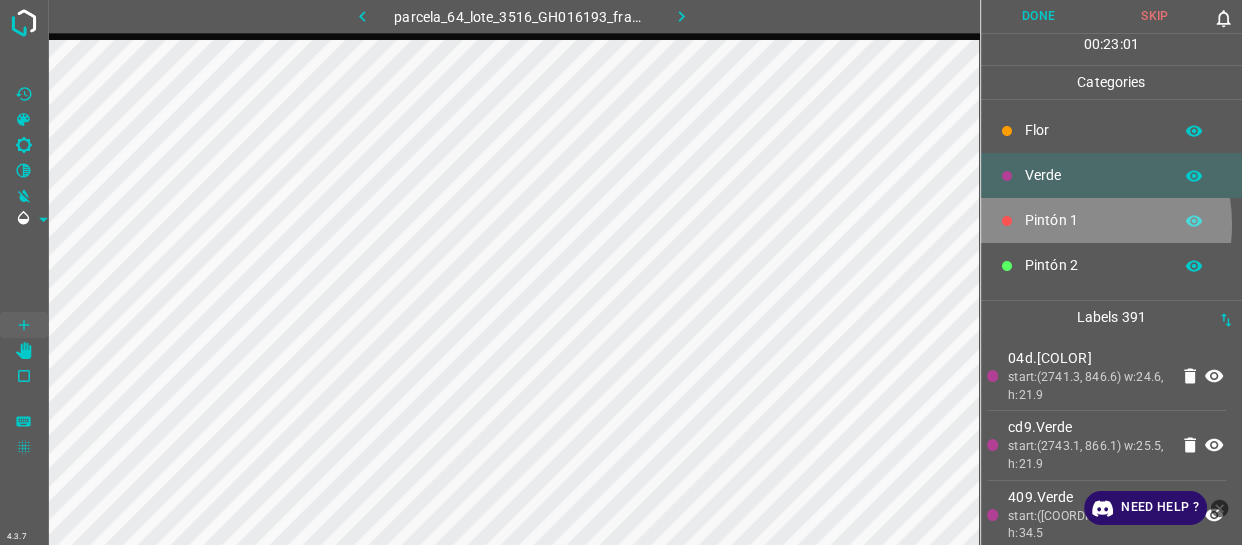 click on "Pintón 1" at bounding box center [1093, 220] 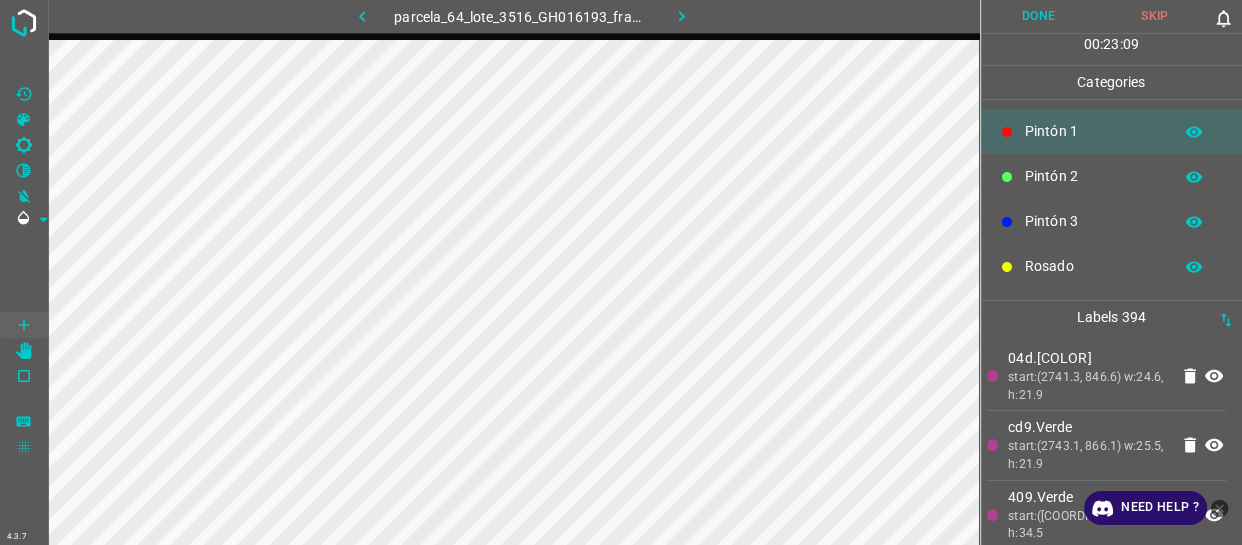 scroll, scrollTop: 175, scrollLeft: 0, axis: vertical 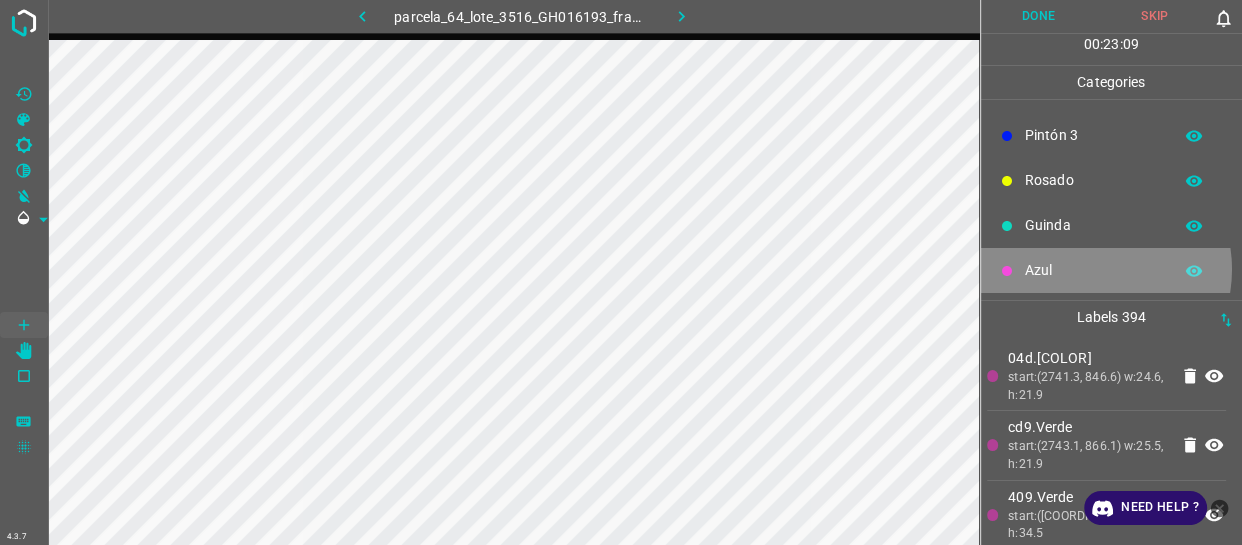 drag, startPoint x: 1089, startPoint y: 269, endPoint x: 1019, endPoint y: 268, distance: 70.00714 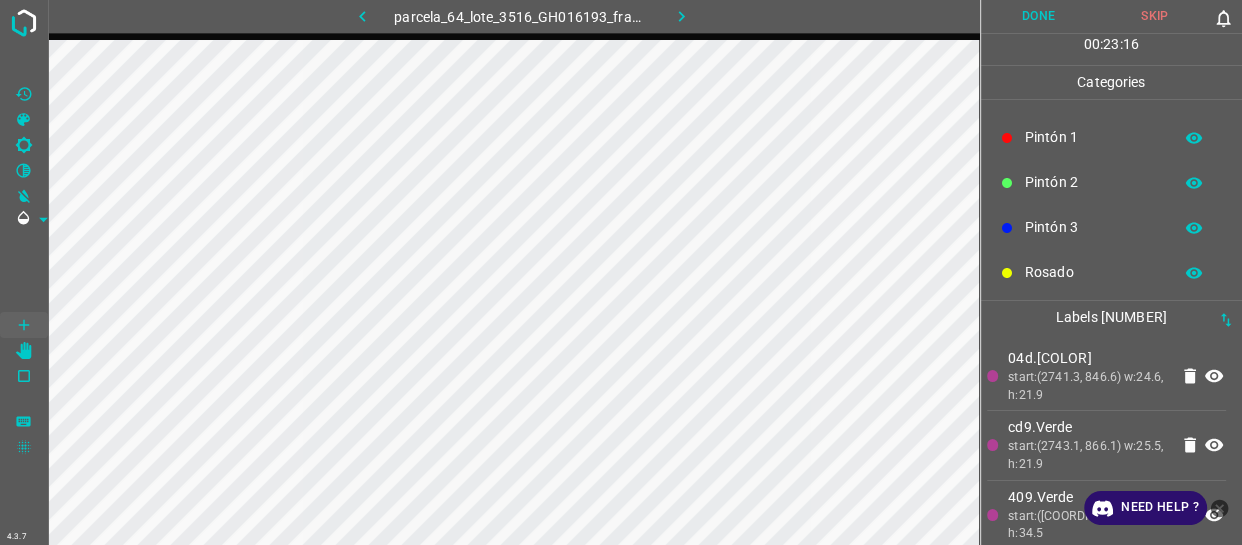 scroll, scrollTop: 0, scrollLeft: 0, axis: both 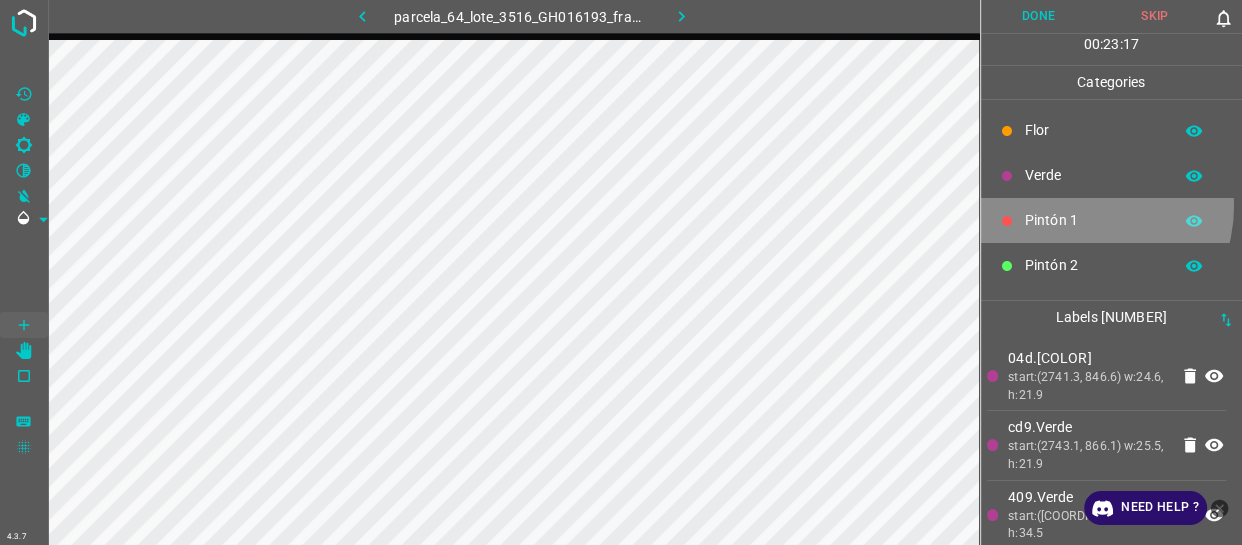 click on "Pintón 1" at bounding box center [1112, 220] 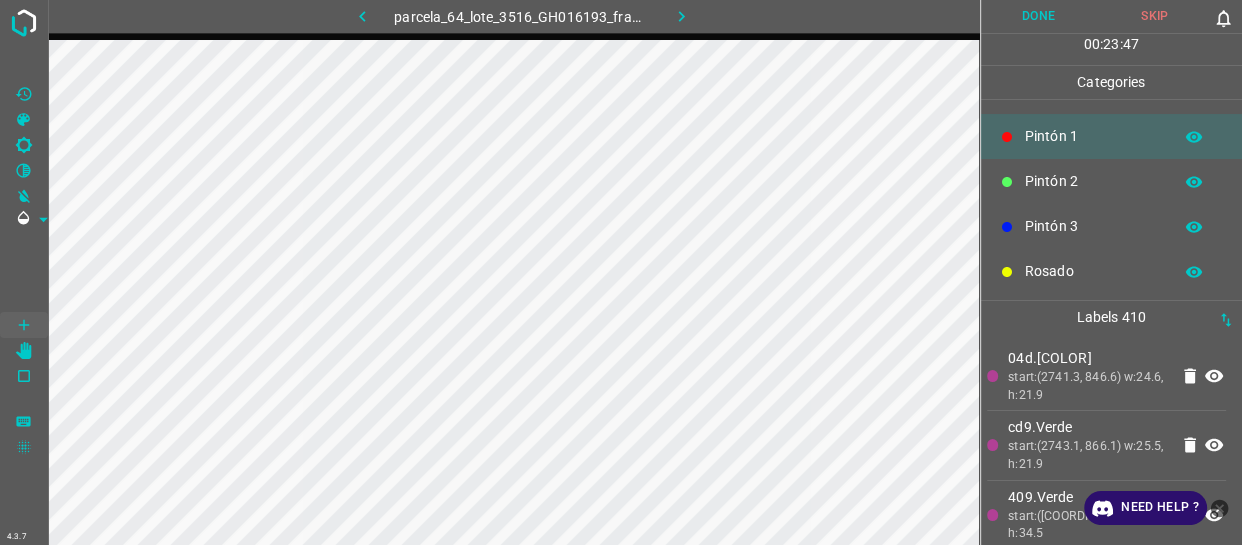 scroll, scrollTop: 175, scrollLeft: 0, axis: vertical 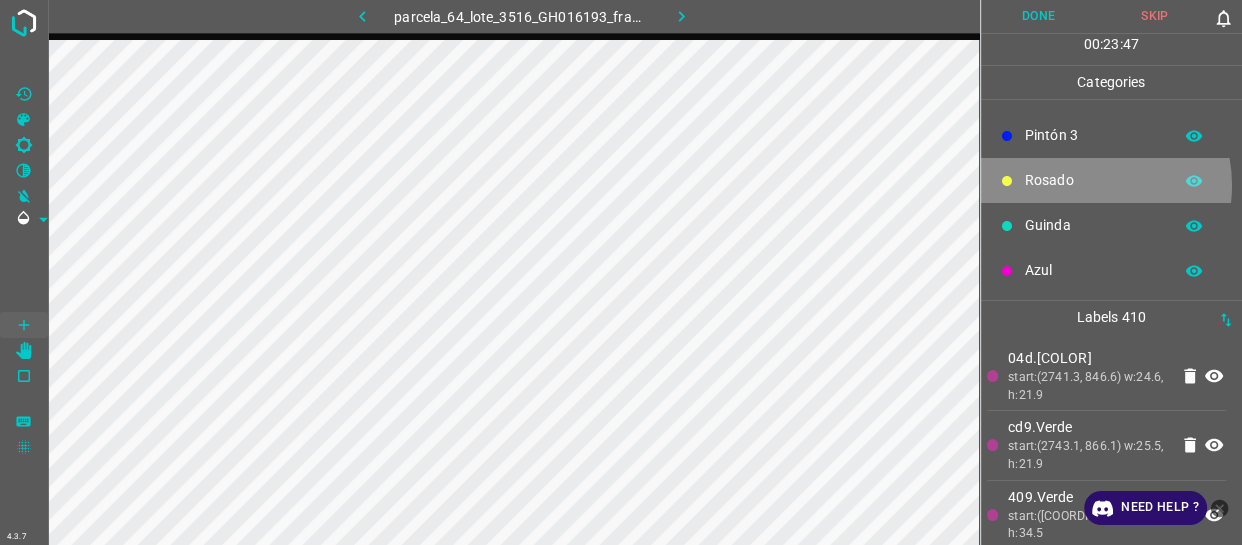 click on "Rosado" at bounding box center (1093, 180) 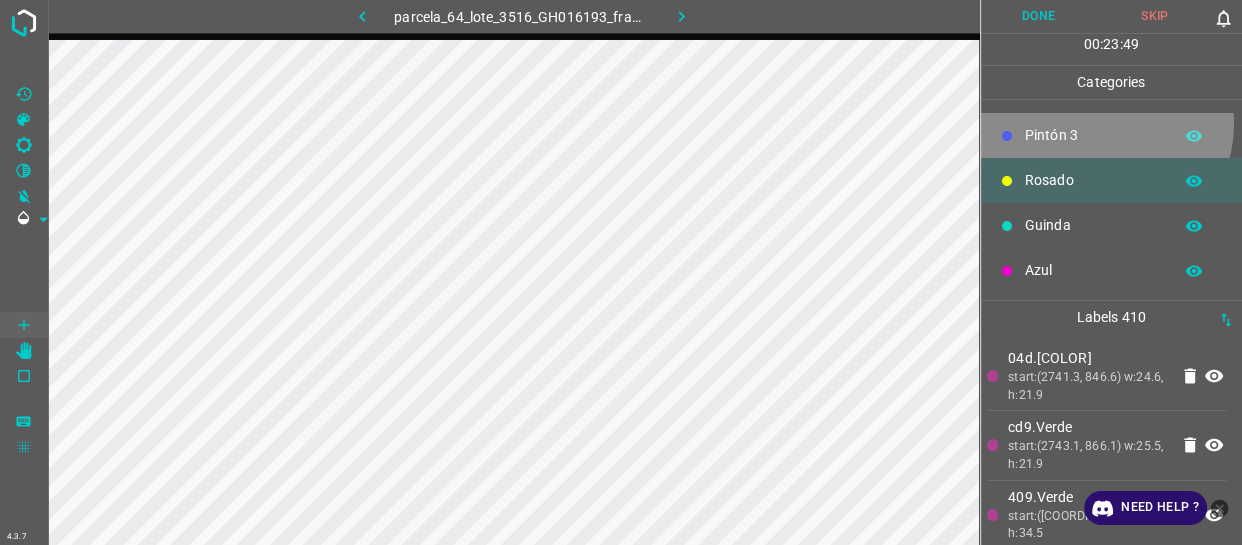 click on "Pintón 3" at bounding box center (1093, 135) 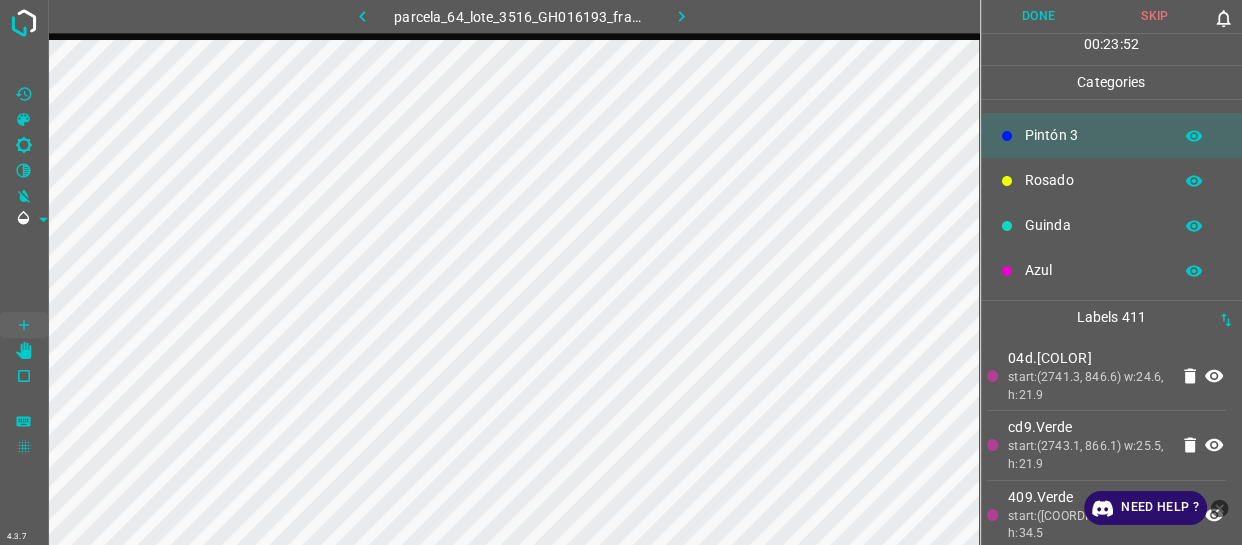 scroll, scrollTop: 0, scrollLeft: 0, axis: both 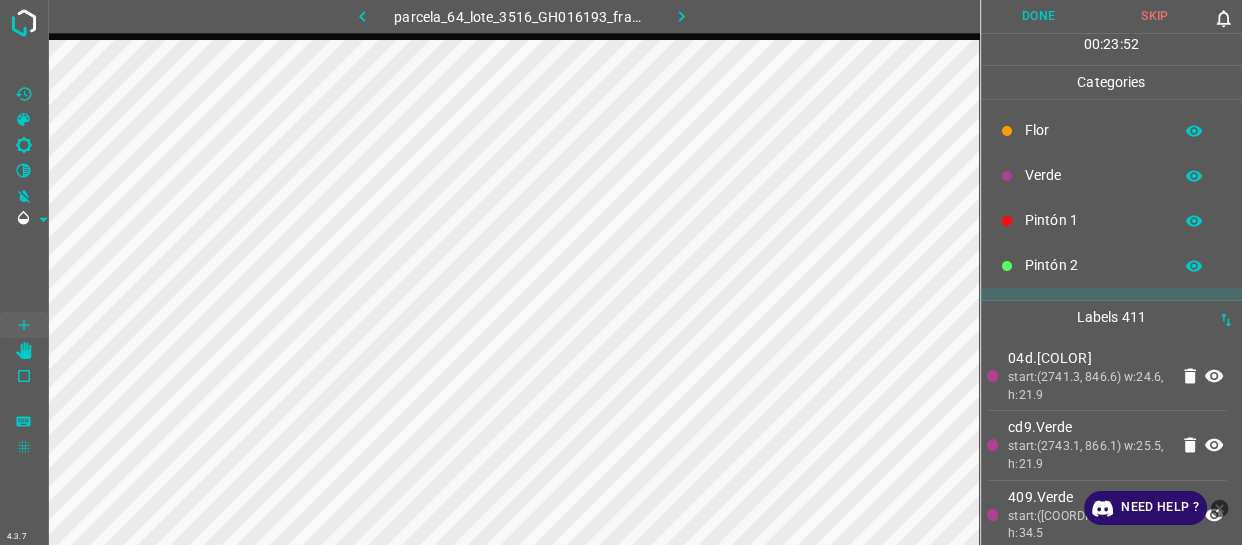 click on "Pintón 1" at bounding box center (1093, 220) 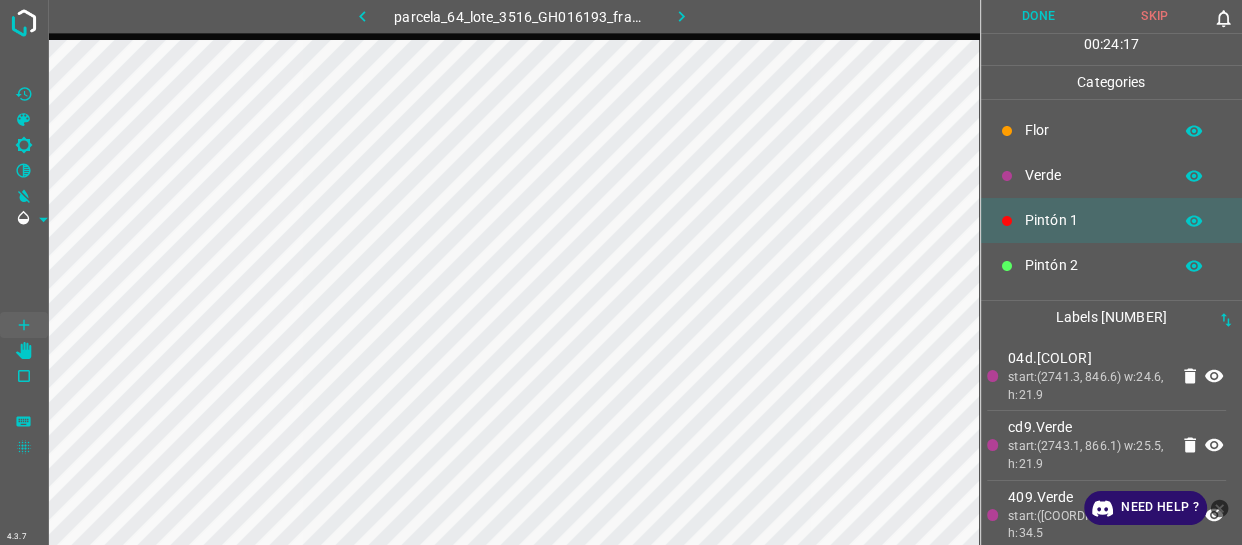 click on "Verde" at bounding box center [1112, 175] 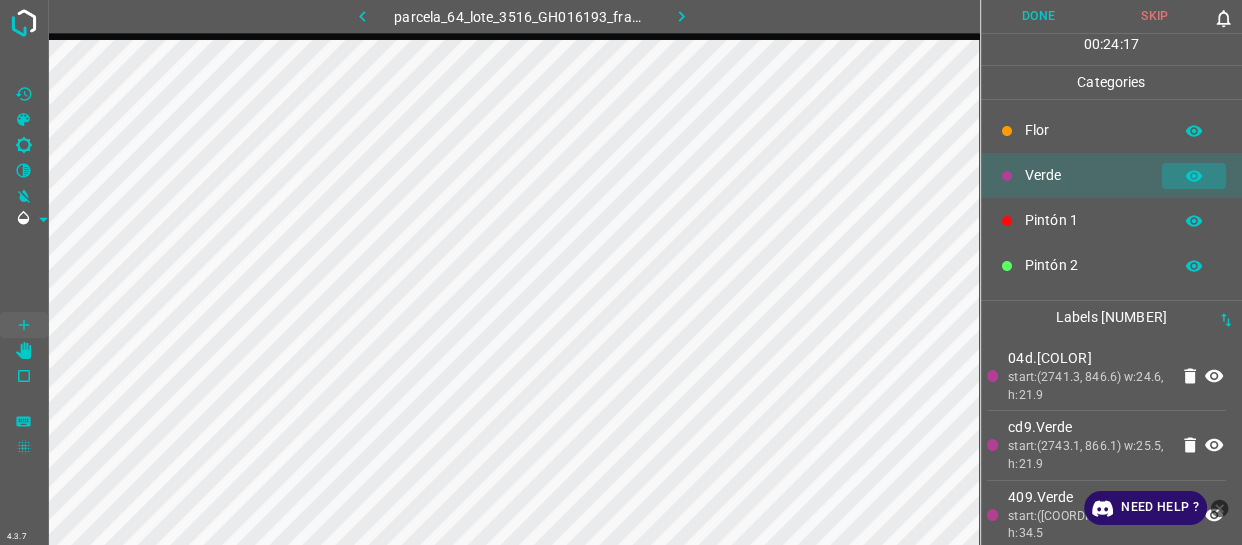 click 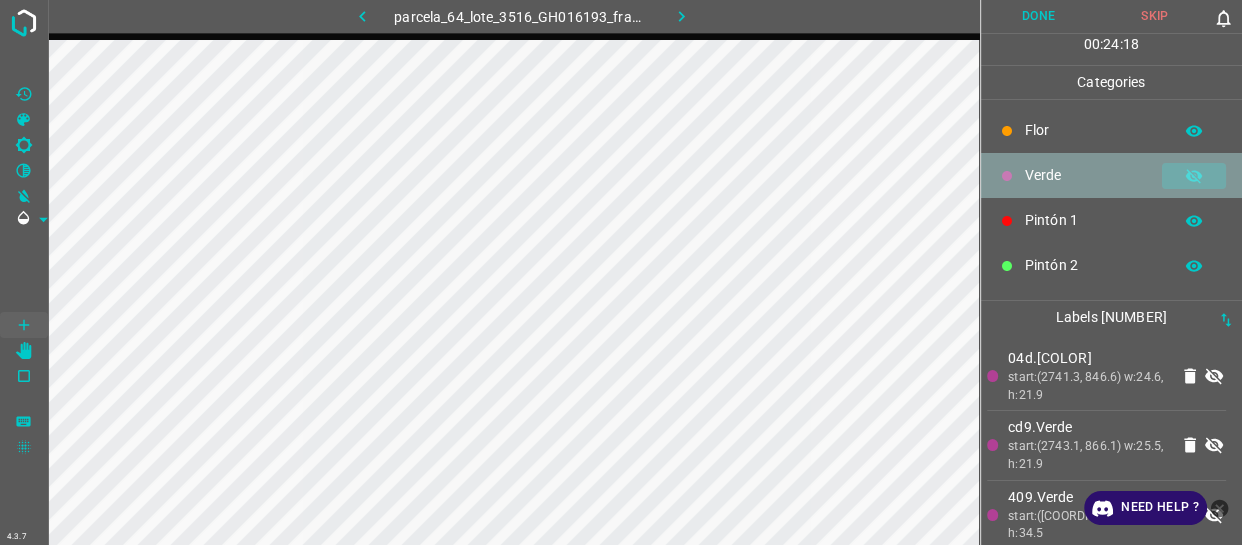 click 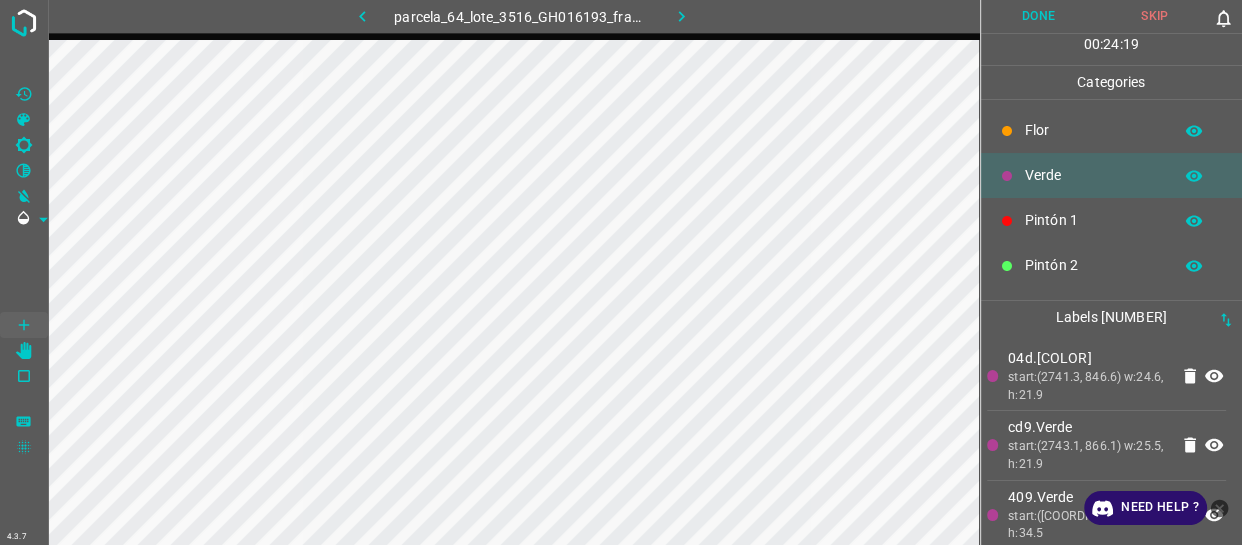 click 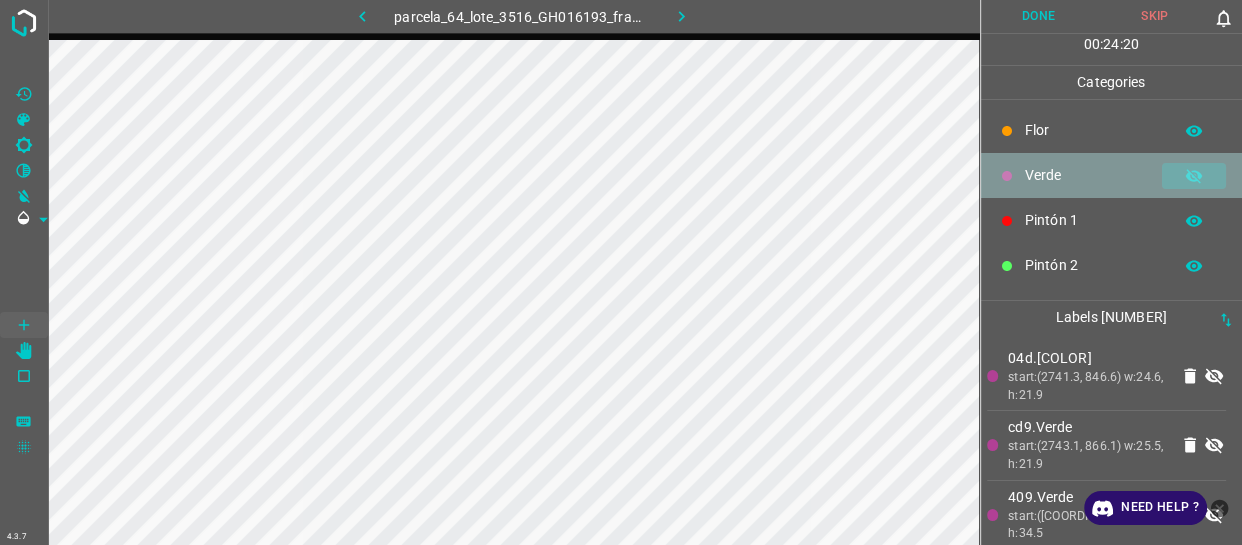 click 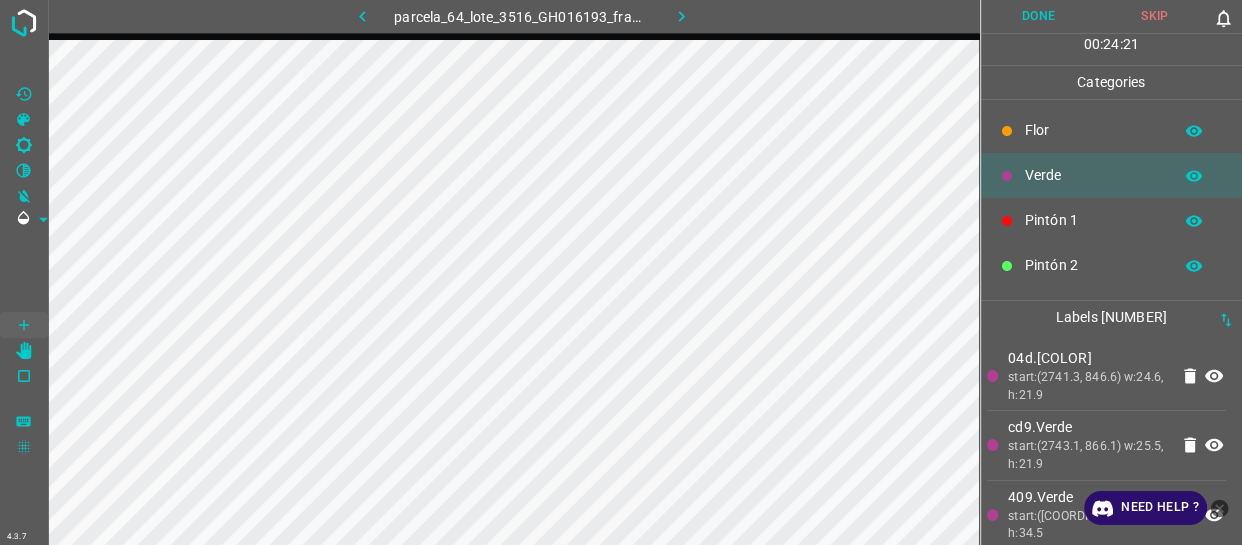 type 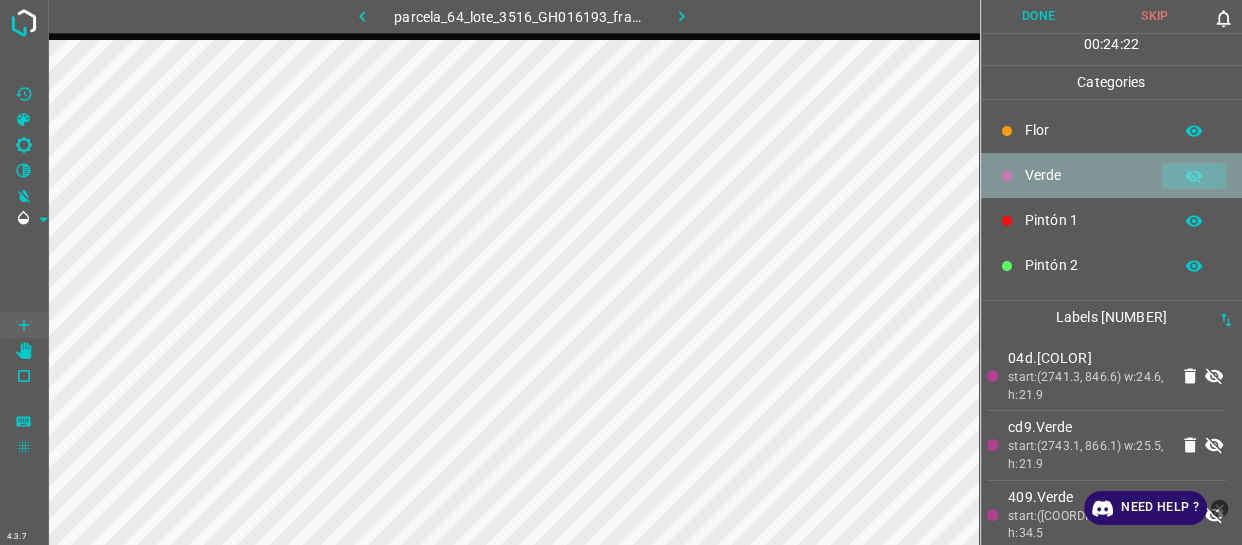 click at bounding box center (1194, 176) 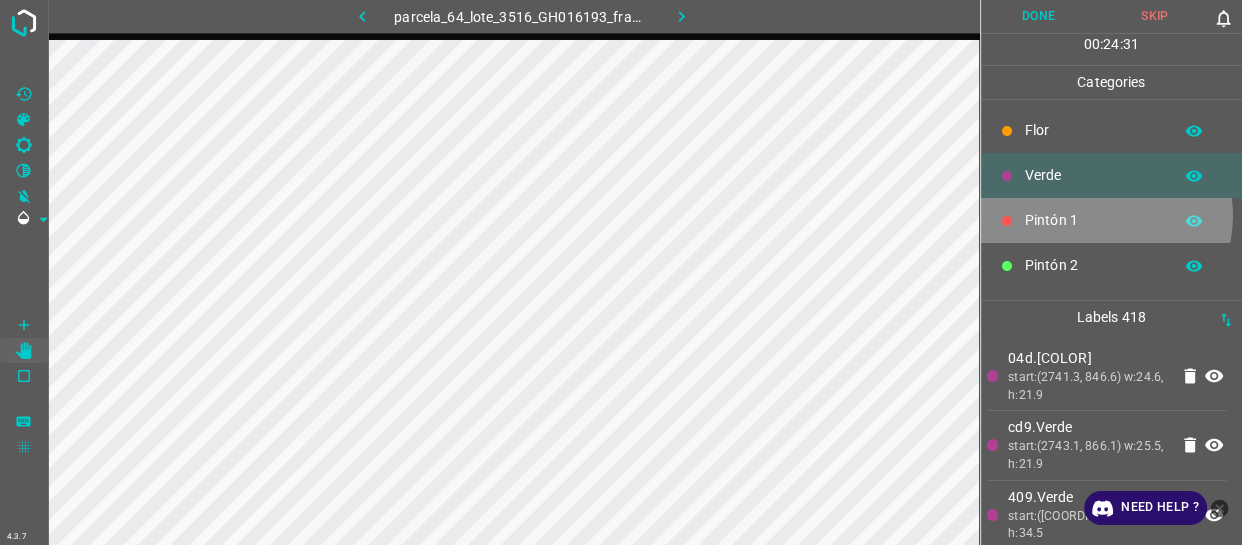 click on "Pintón 1" at bounding box center (1093, 220) 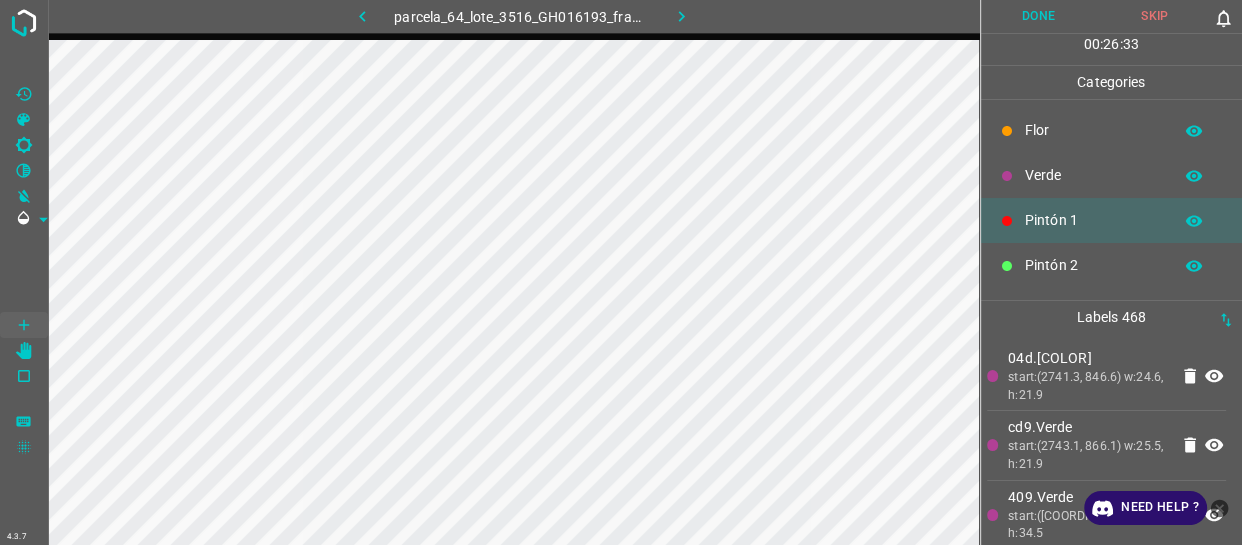 click on "Verde" at bounding box center [1112, 175] 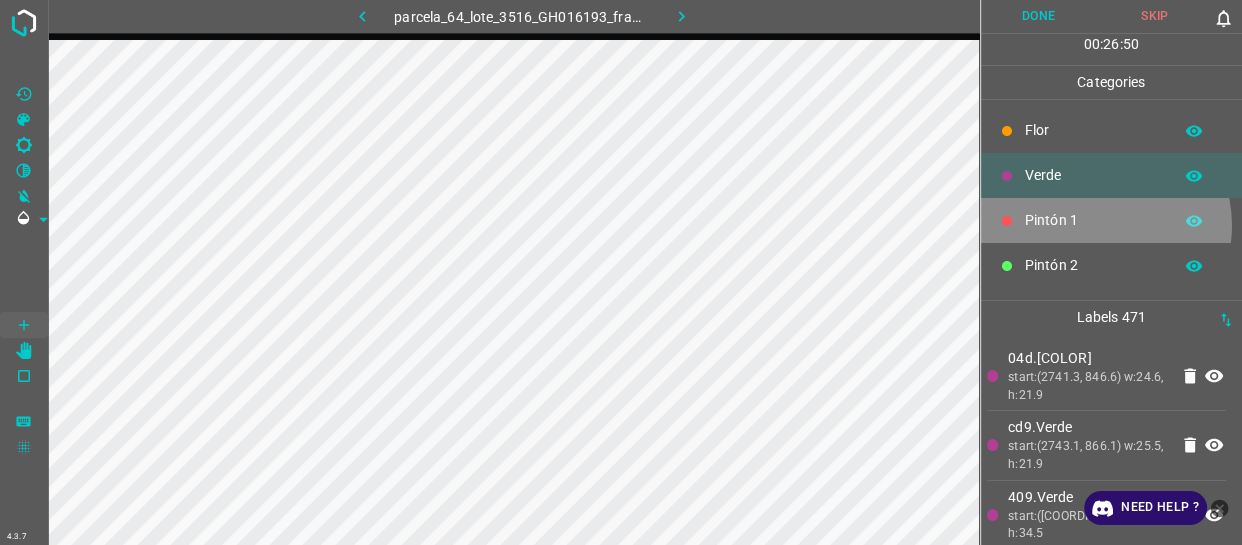 click on "Pintón 1" at bounding box center (1093, 220) 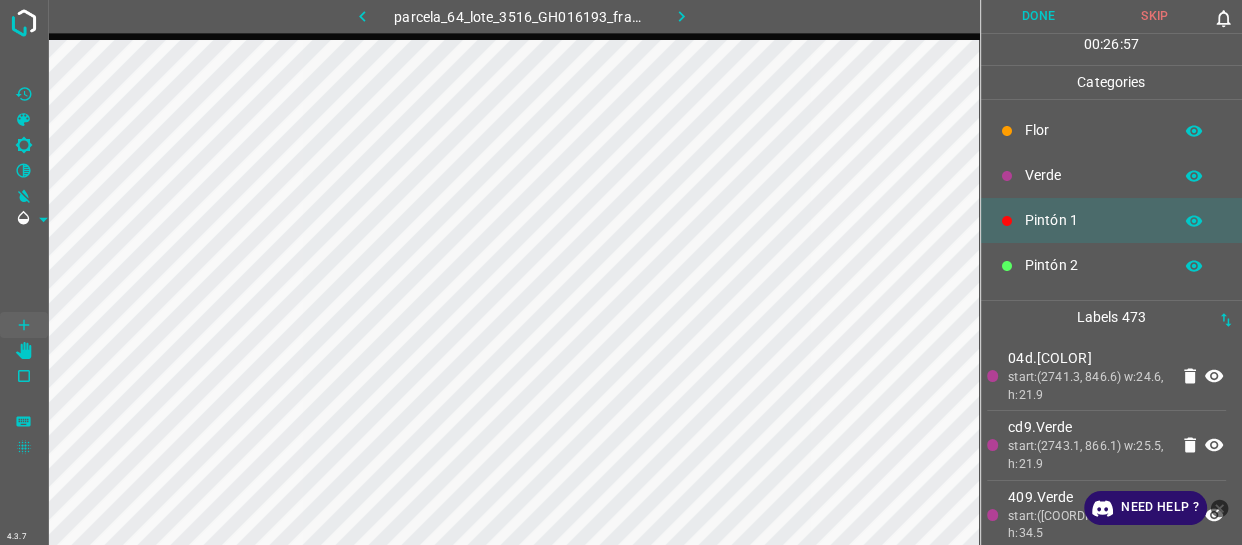 click on "Verde" at bounding box center [1112, 175] 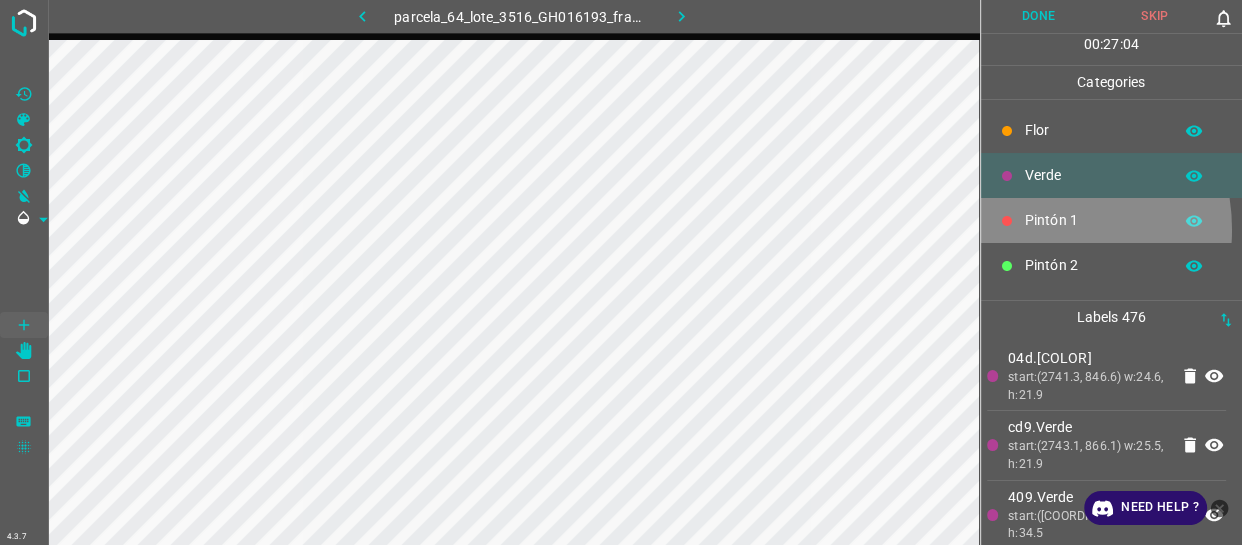 click on "Pintón 1" at bounding box center [1093, 220] 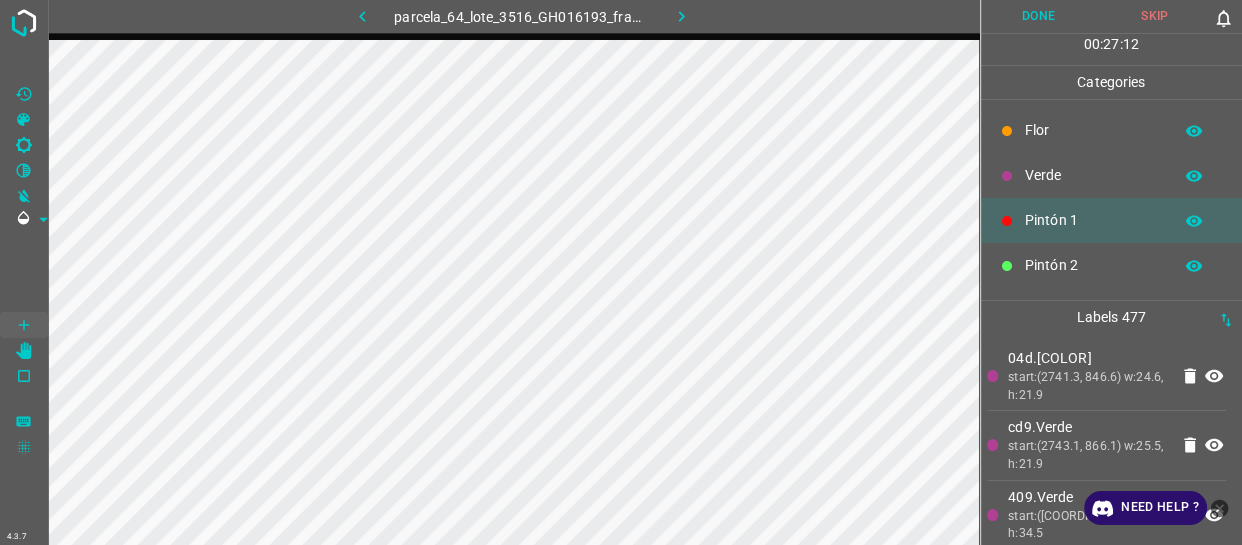 click on "Verde" at bounding box center [1112, 175] 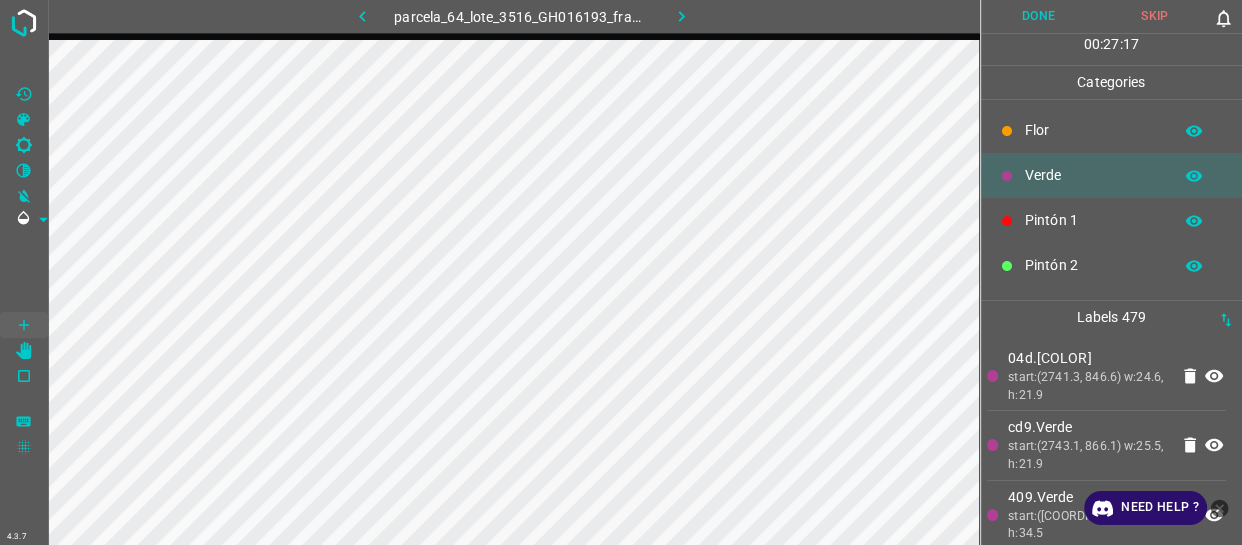 drag, startPoint x: 1032, startPoint y: 225, endPoint x: 1017, endPoint y: 225, distance: 15 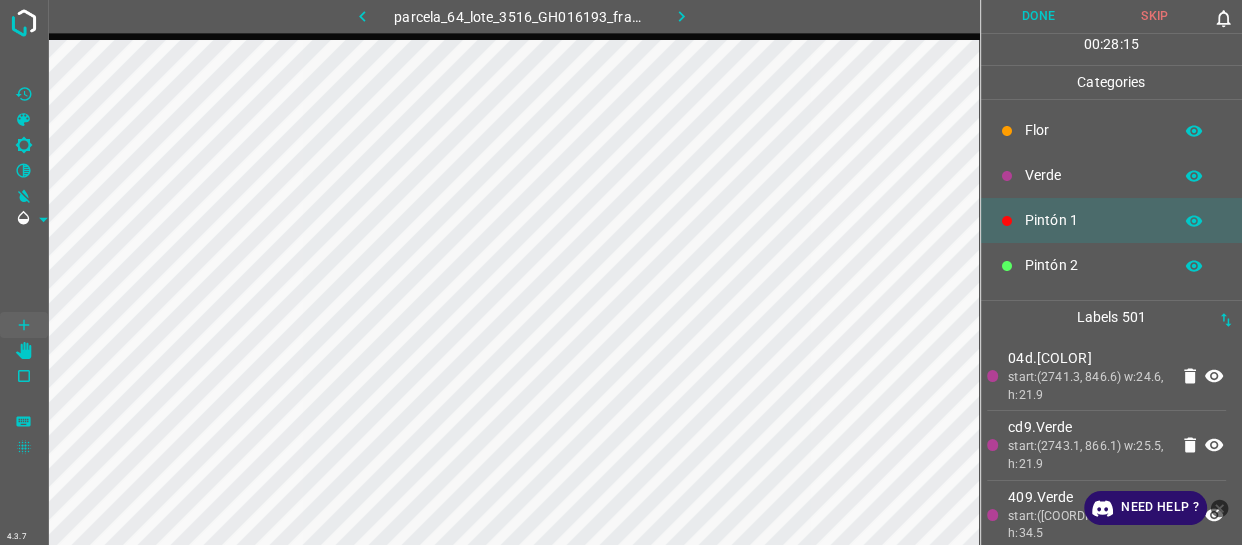 click on "Verde" at bounding box center [1093, 175] 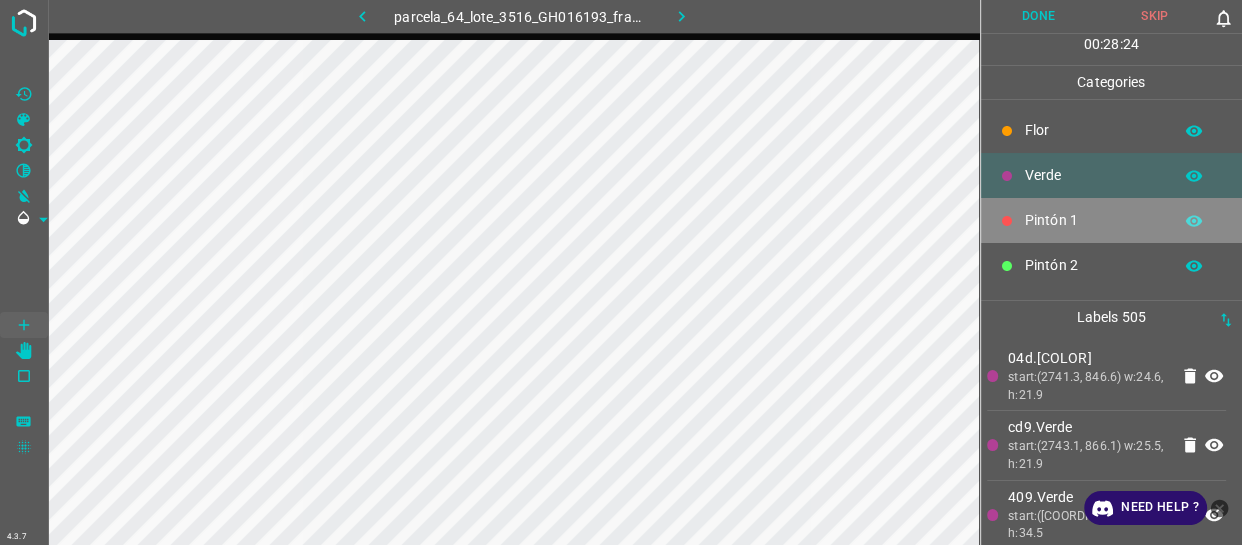 click on "Pintón 1" at bounding box center (1093, 220) 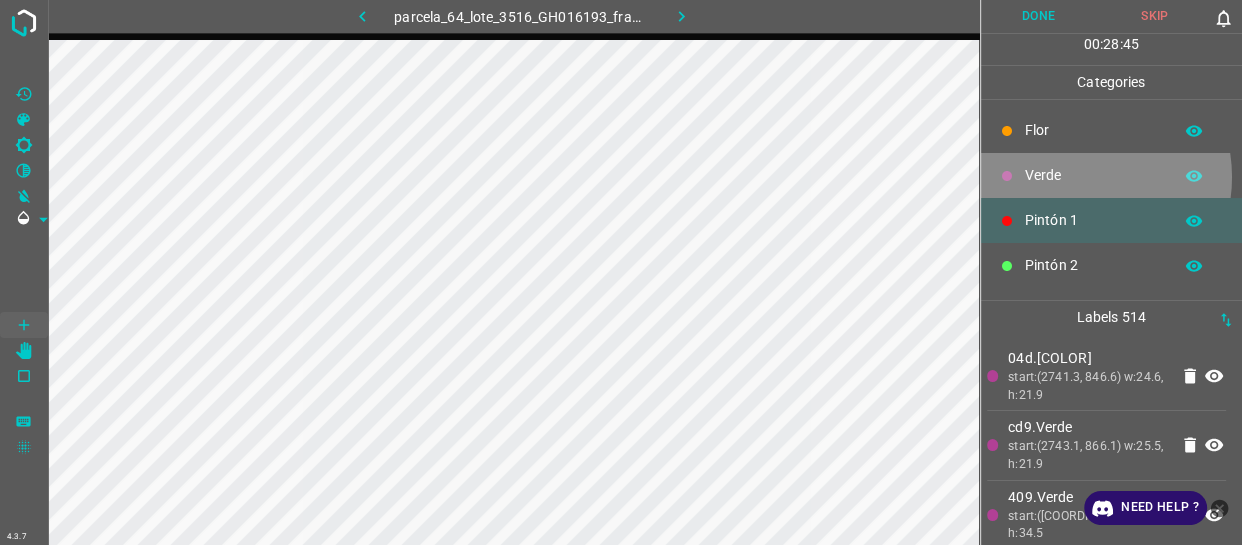 click on "Verde" at bounding box center (1093, 175) 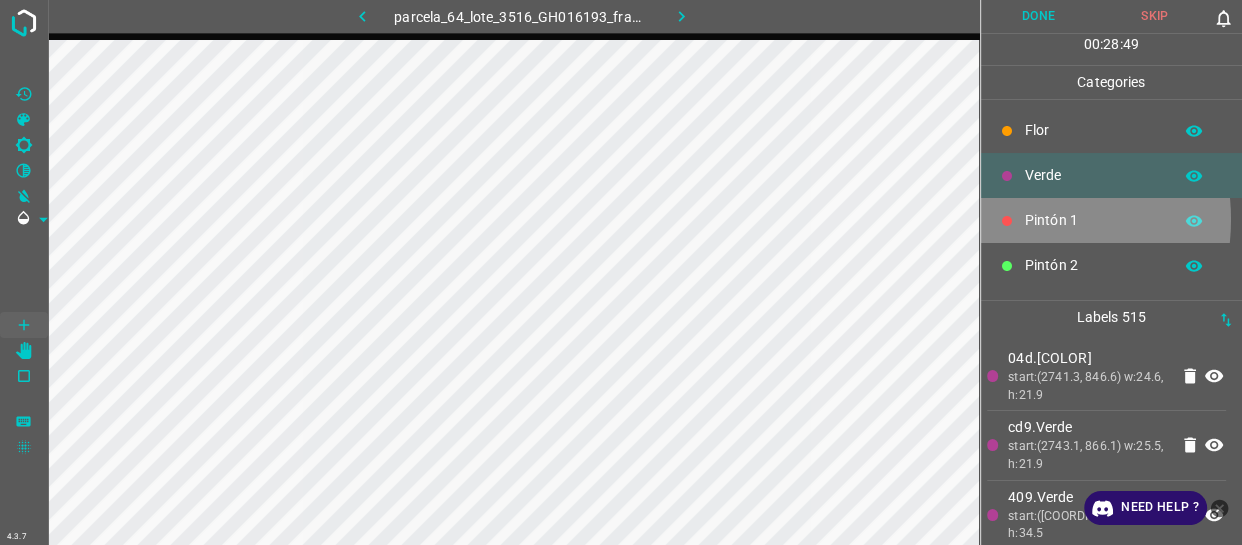 click 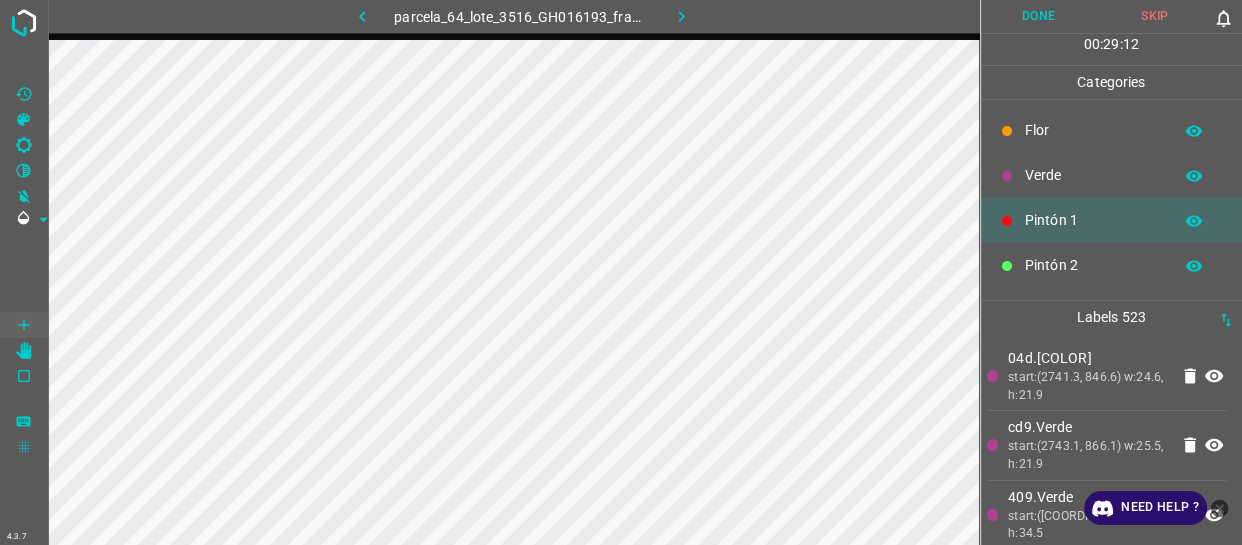 click on "Pintón 1" at bounding box center [1093, 220] 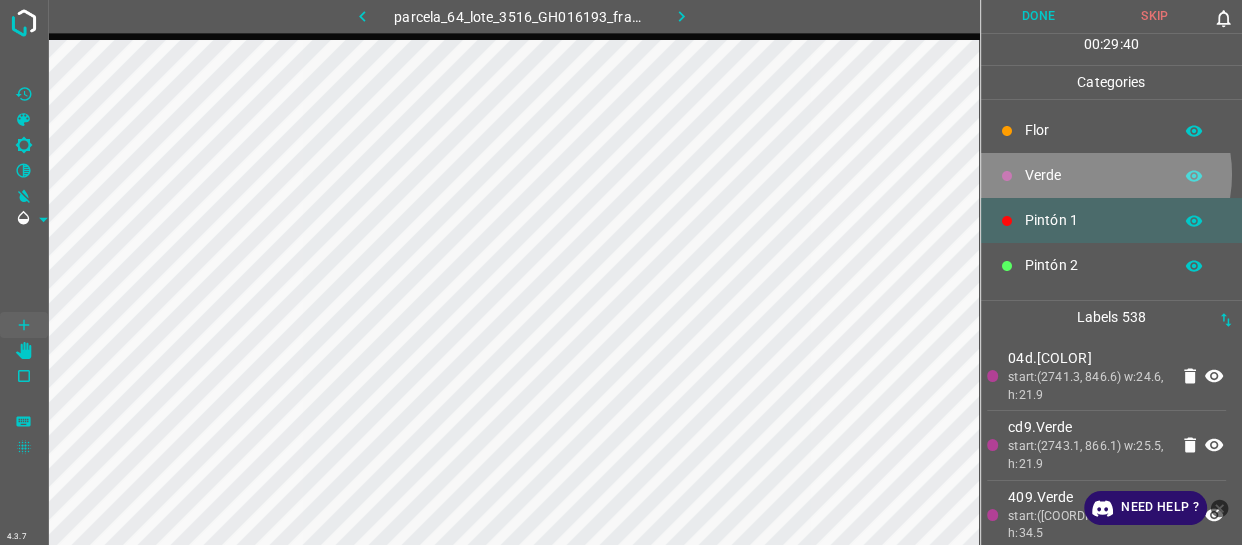 click on "Verde" at bounding box center [1093, 175] 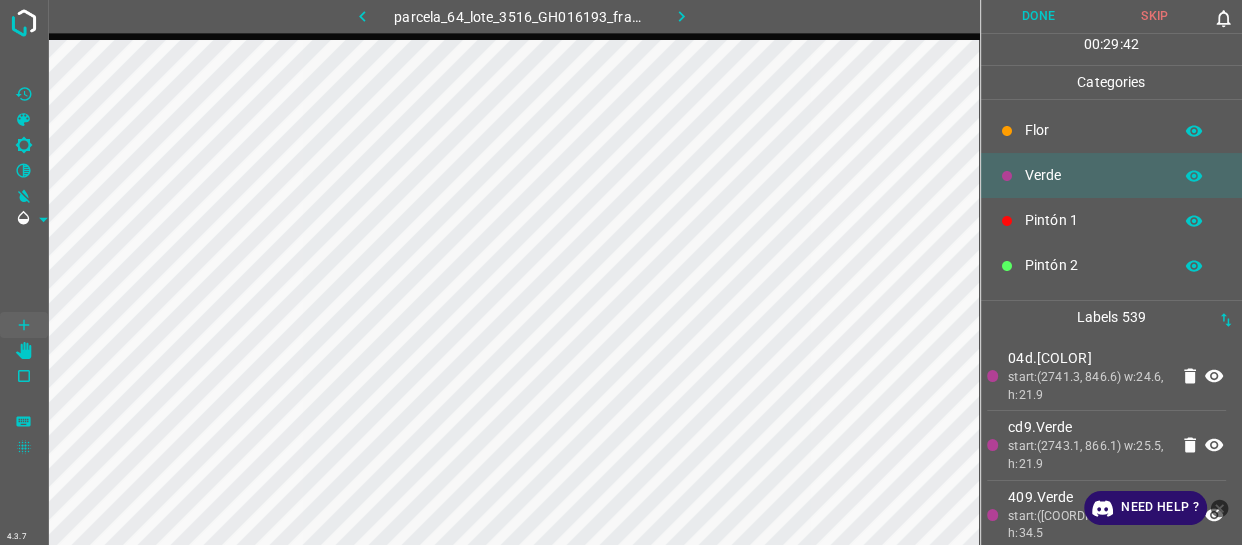 click on "Pintón 1" at bounding box center (1093, 220) 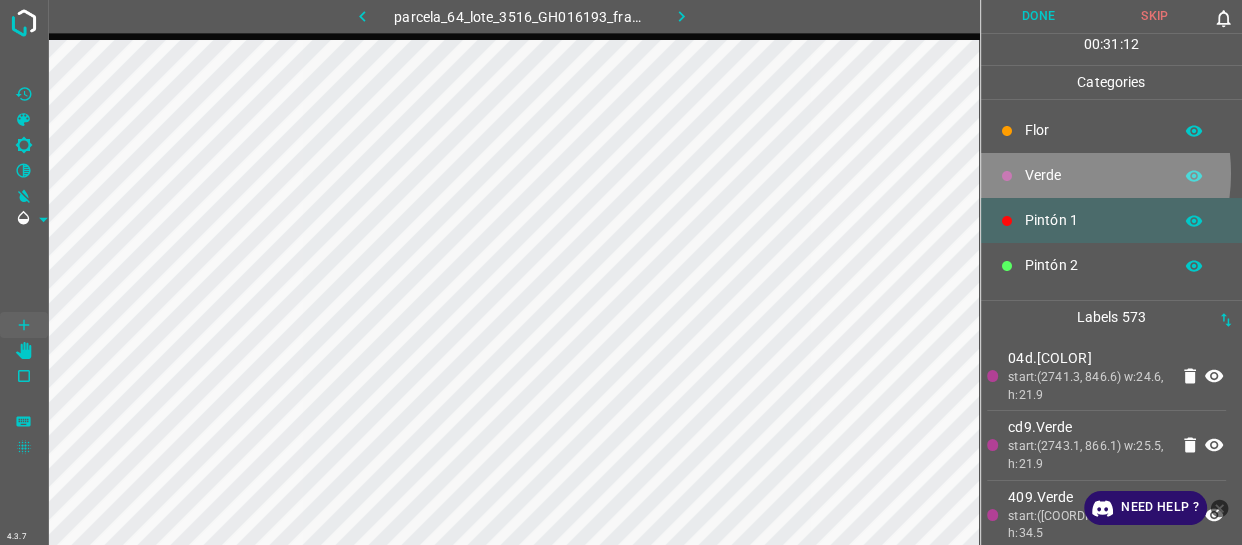 click on "Verde" at bounding box center [1093, 175] 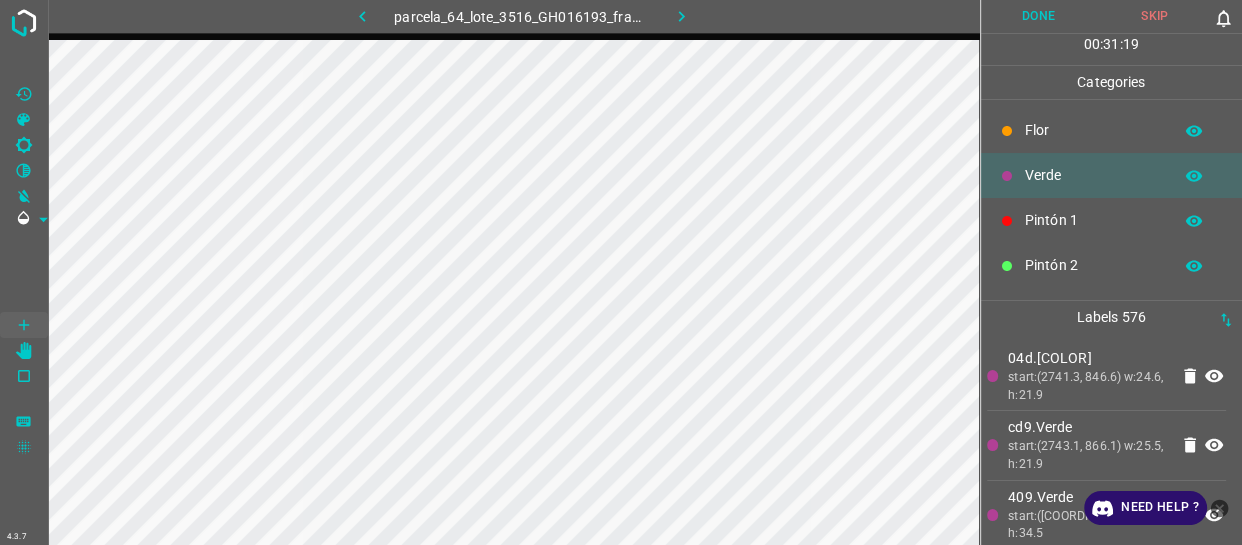 click at bounding box center [1007, 221] 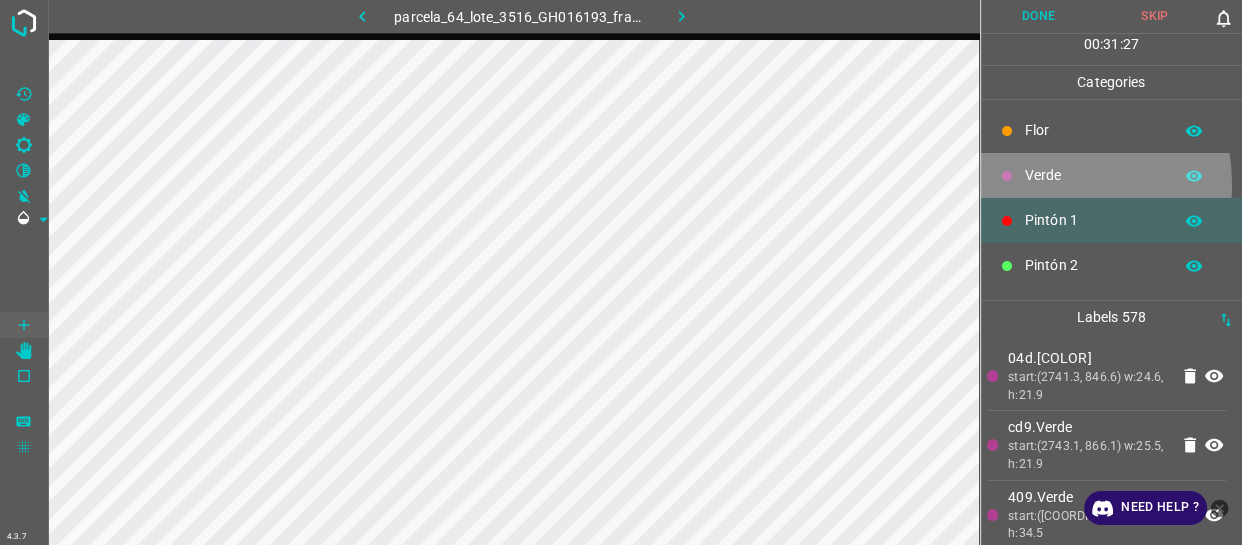 click on "Verde" at bounding box center [1093, 175] 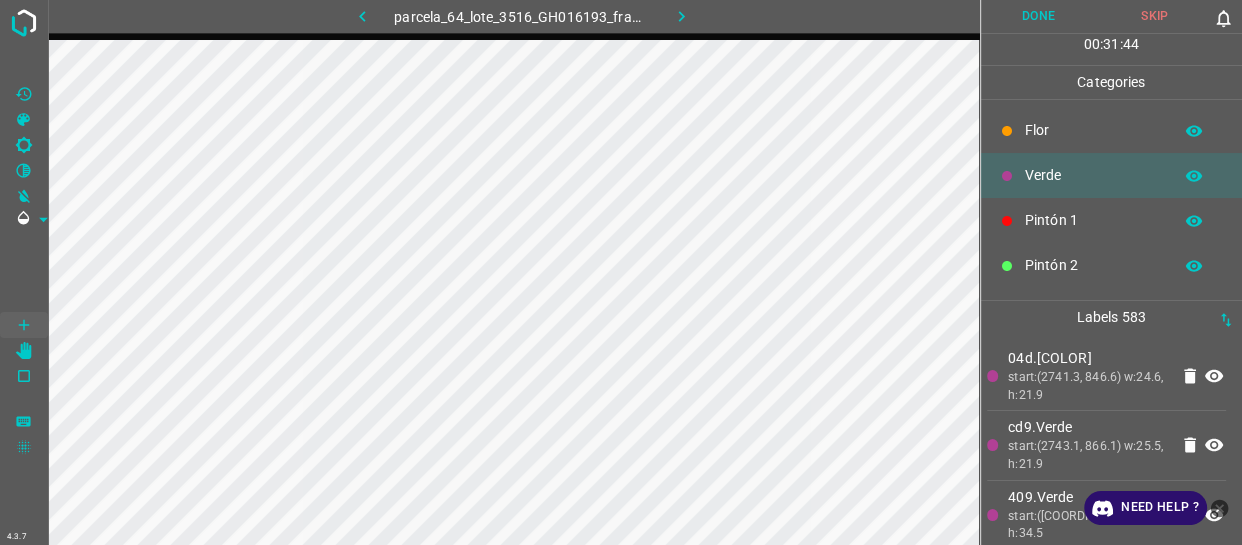 click on "Verde" at bounding box center [1112, 175] 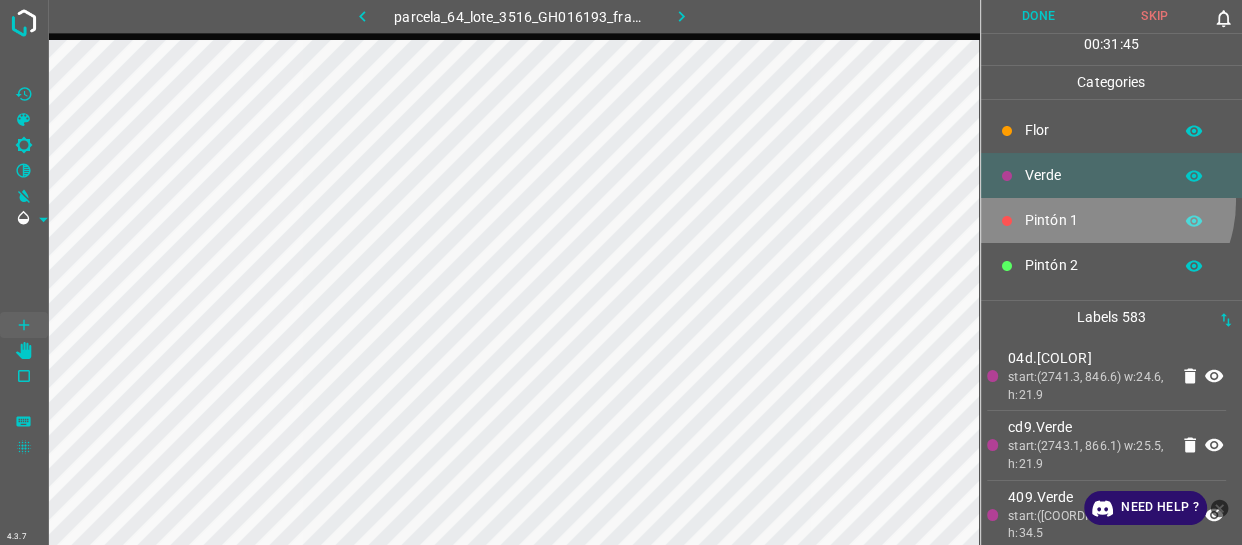 click on "Pintón 1" at bounding box center (1112, 220) 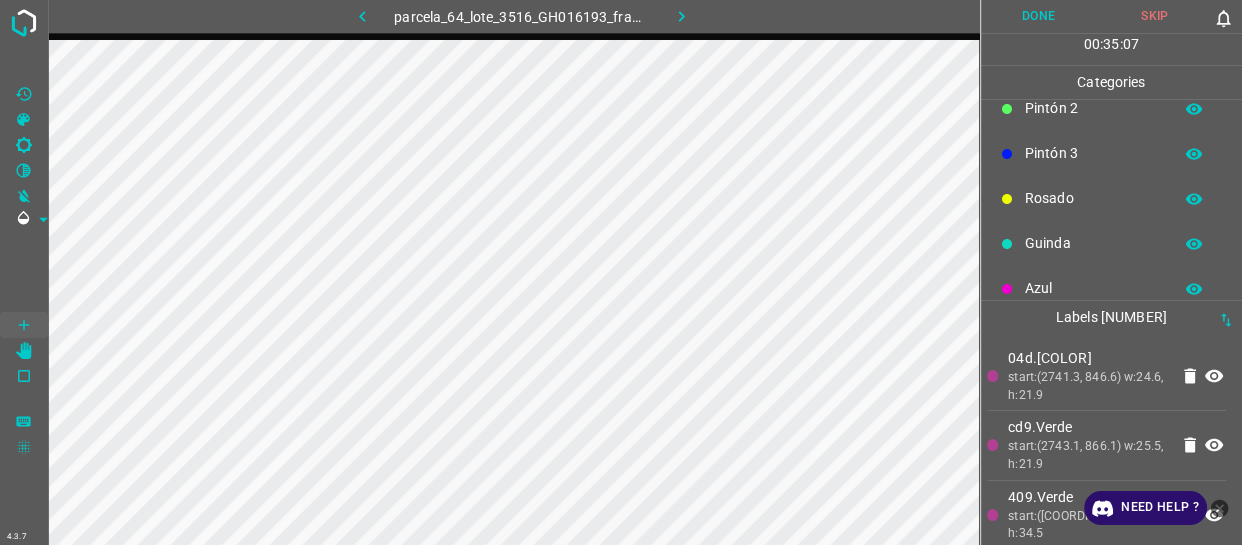 scroll, scrollTop: 175, scrollLeft: 0, axis: vertical 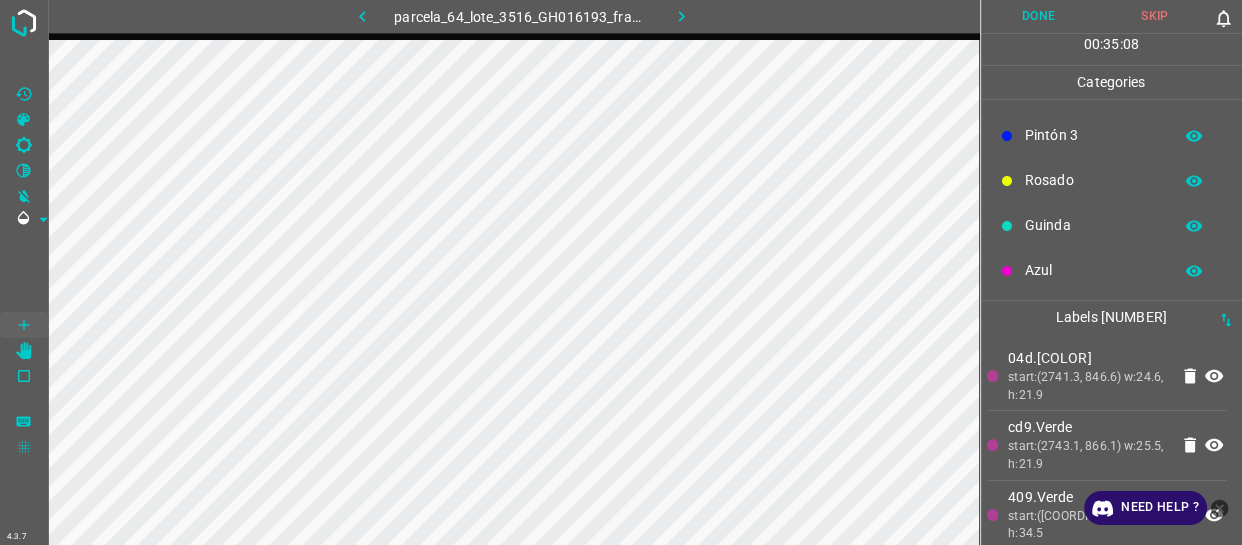 click 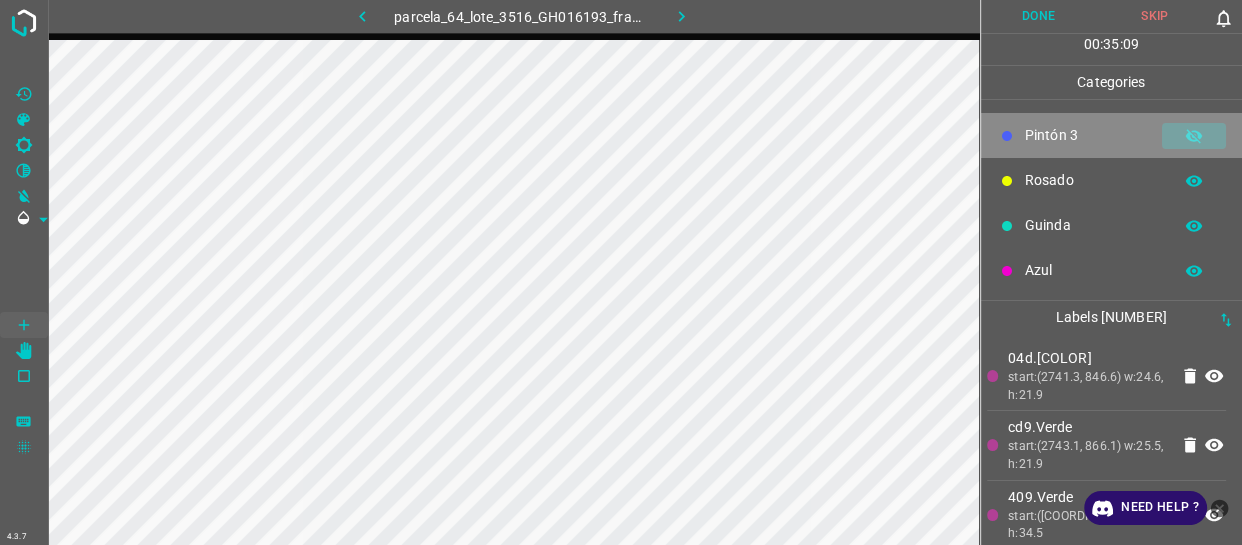 click 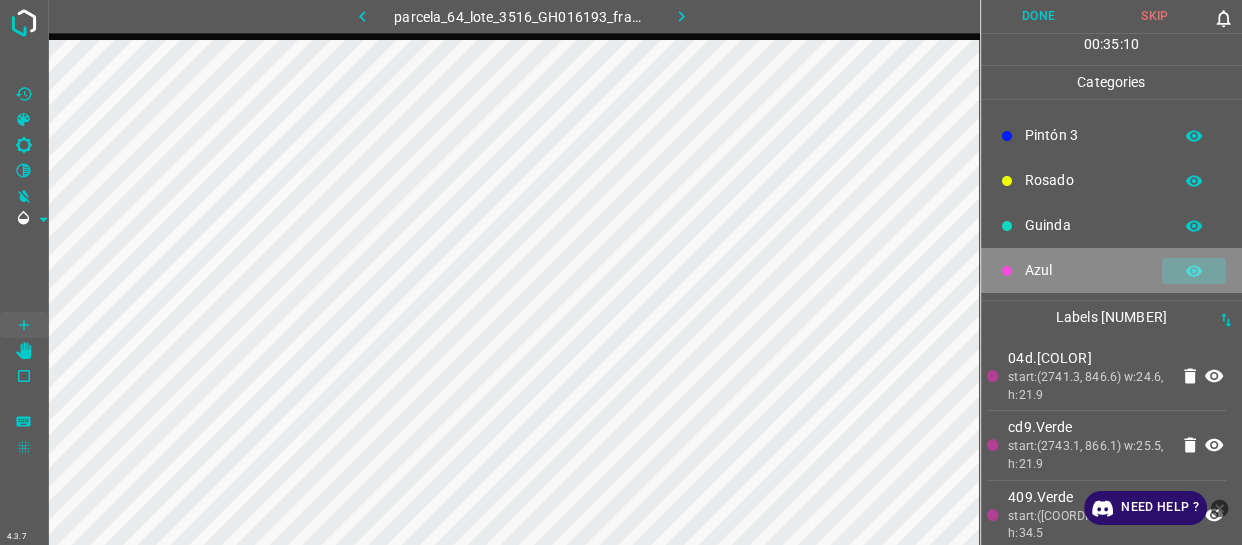 click 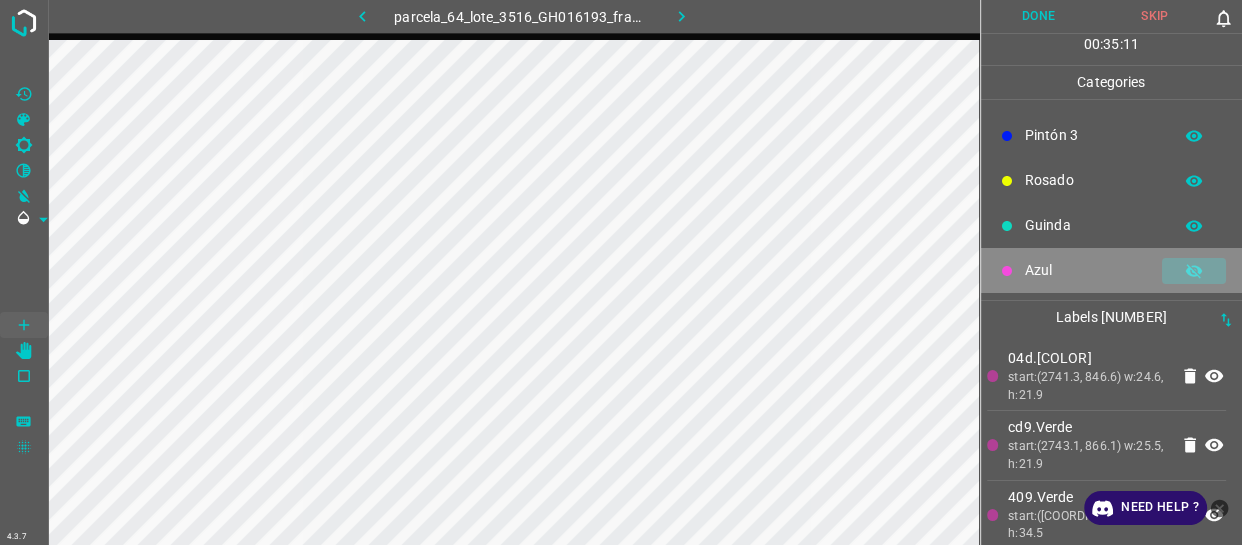 click 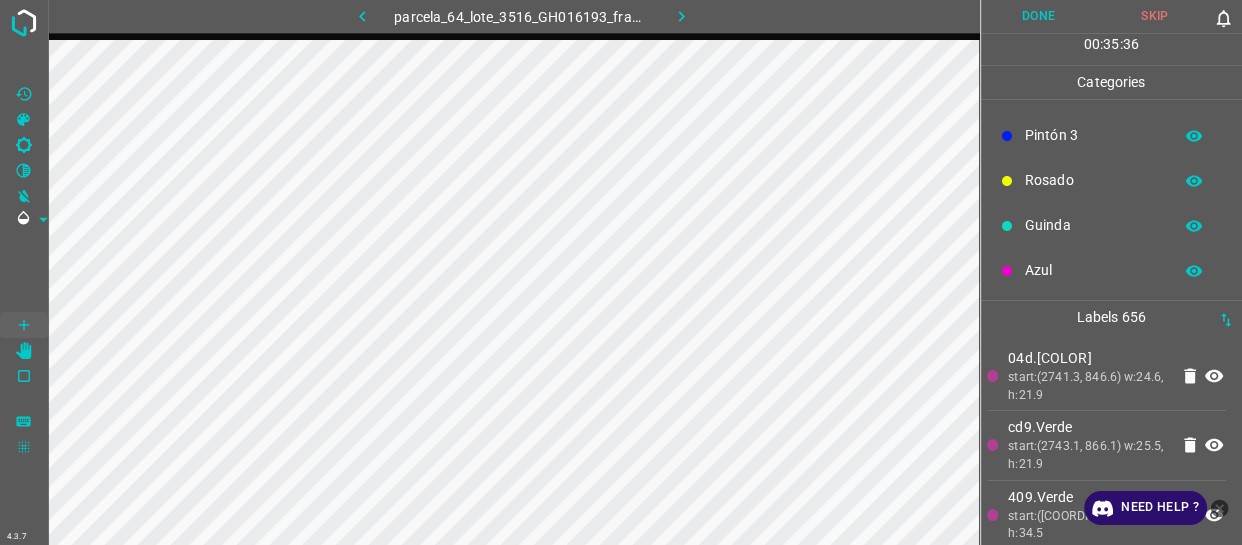 scroll, scrollTop: 0, scrollLeft: 0, axis: both 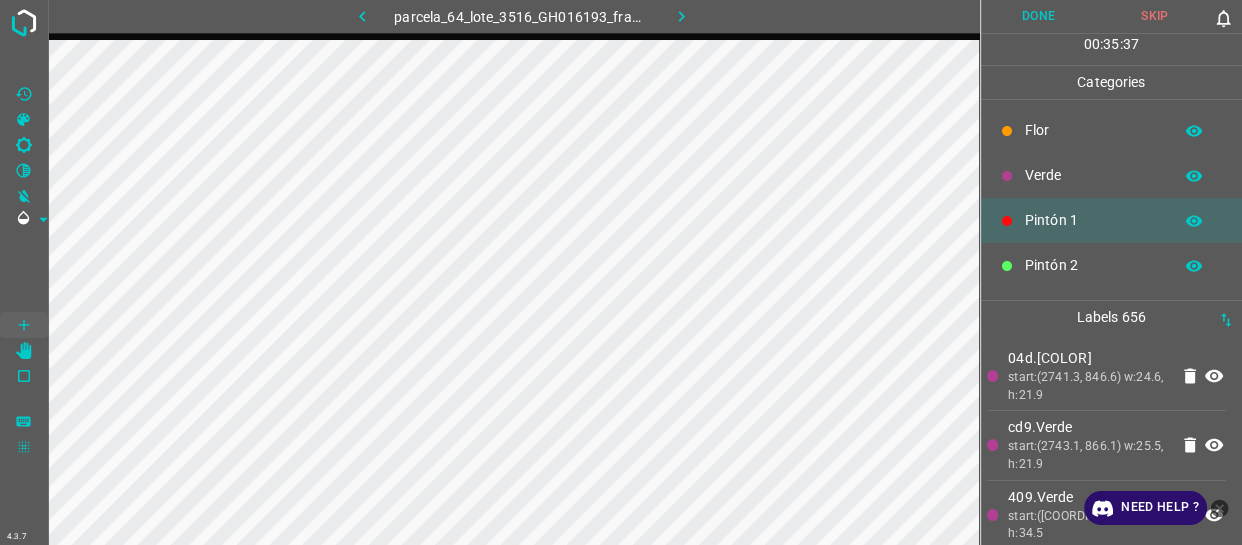 click on "Verde" at bounding box center [1093, 175] 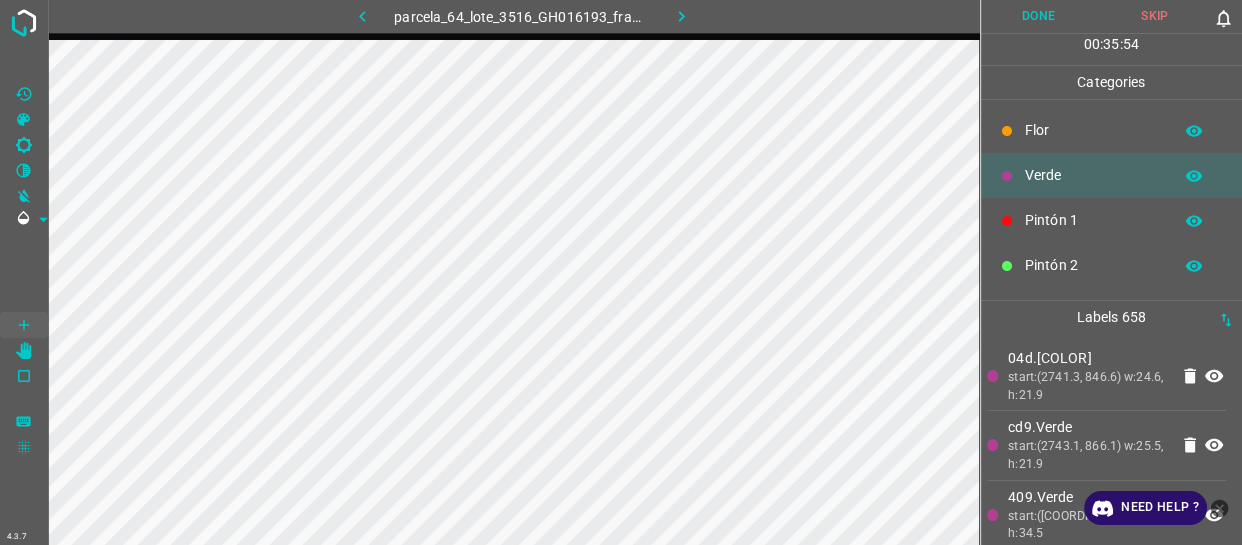 click on "Pintón 1" at bounding box center [1112, 220] 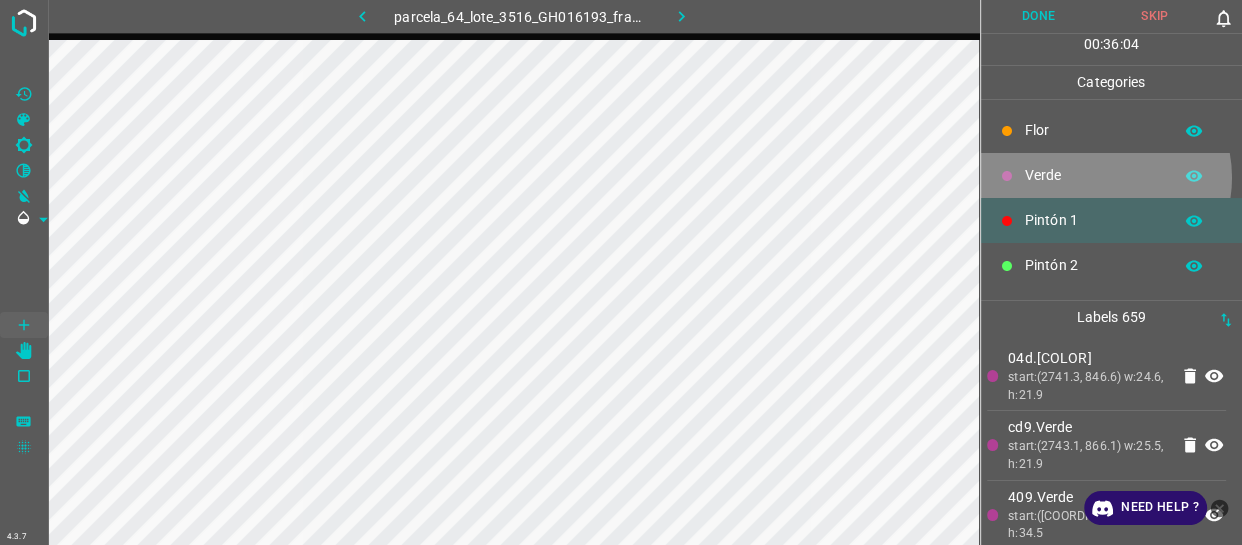 click on "Verde" at bounding box center (1093, 175) 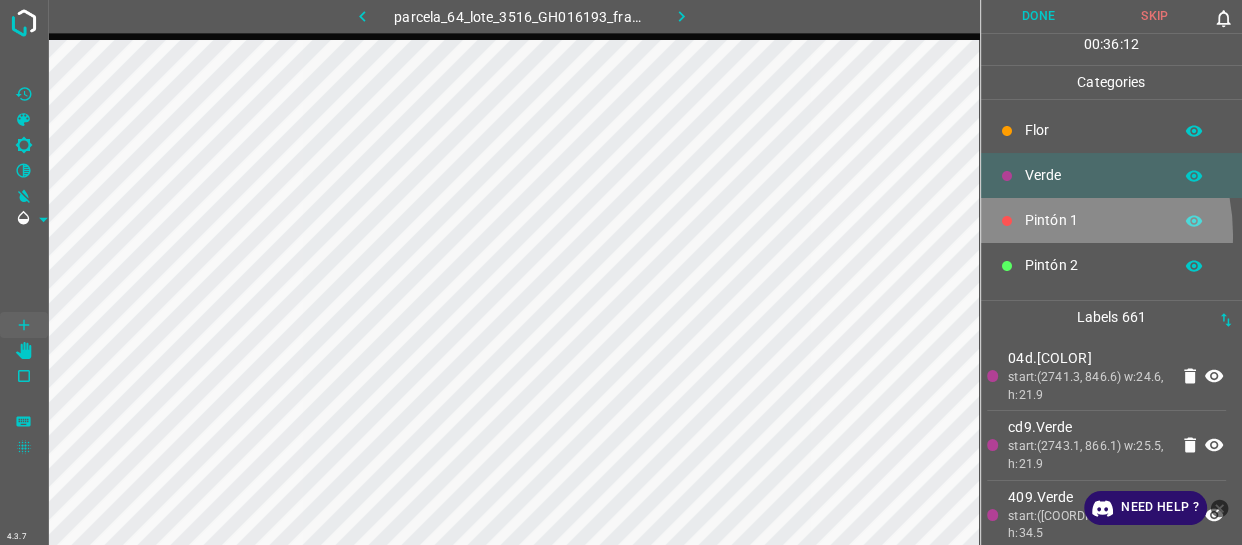 click on "Pintón 1" at bounding box center [1112, 220] 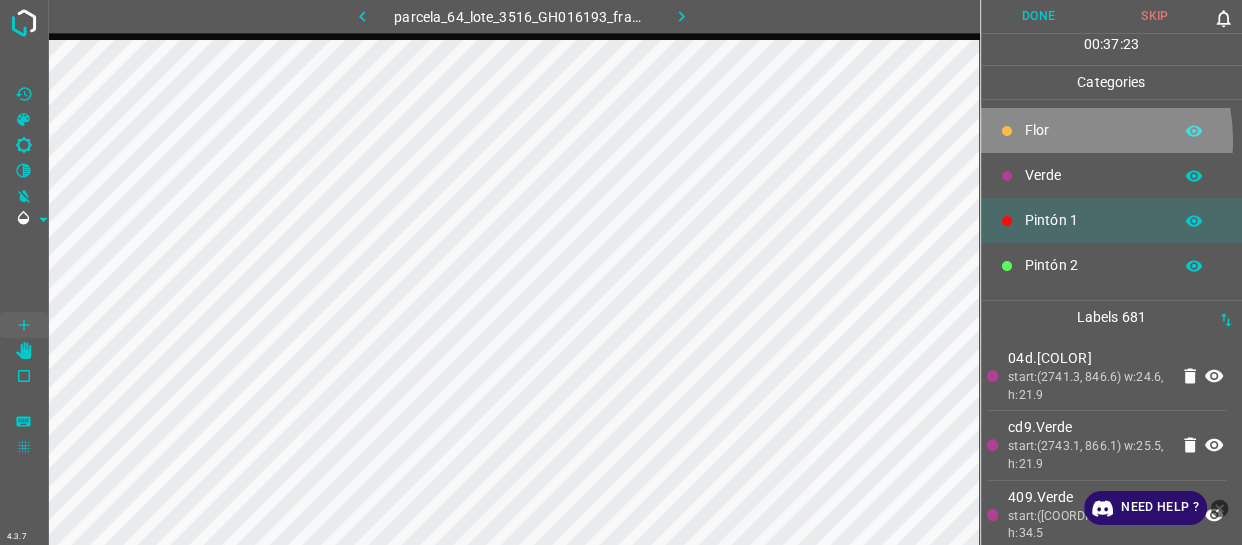 click on "Flor" at bounding box center (1093, 130) 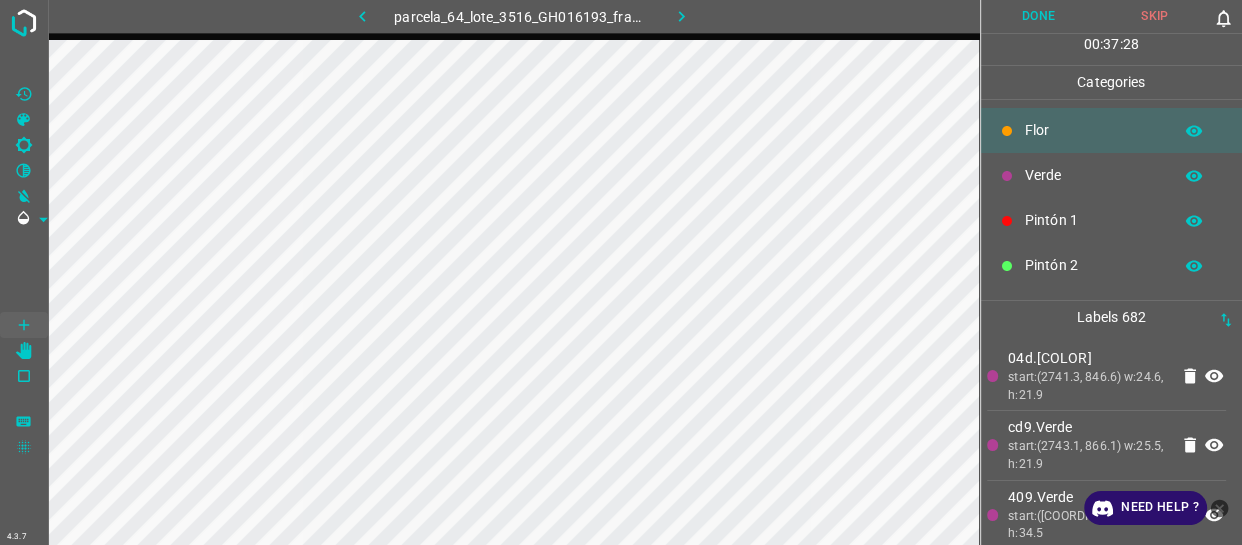 click on "Pintón 1" at bounding box center (1112, 220) 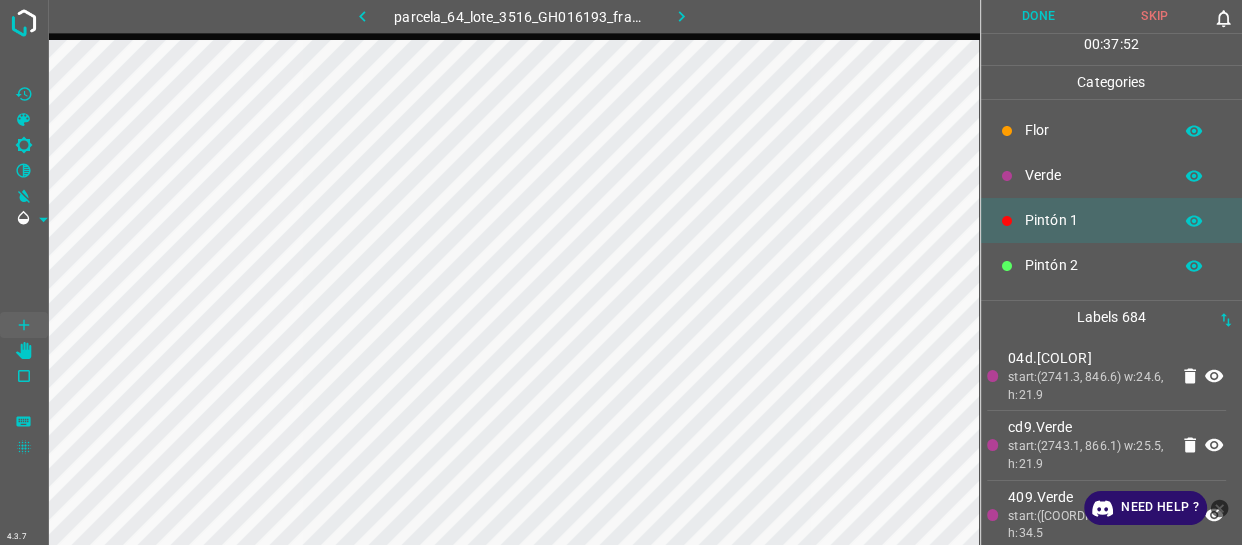 click on "Pintón 2" at bounding box center [1112, 265] 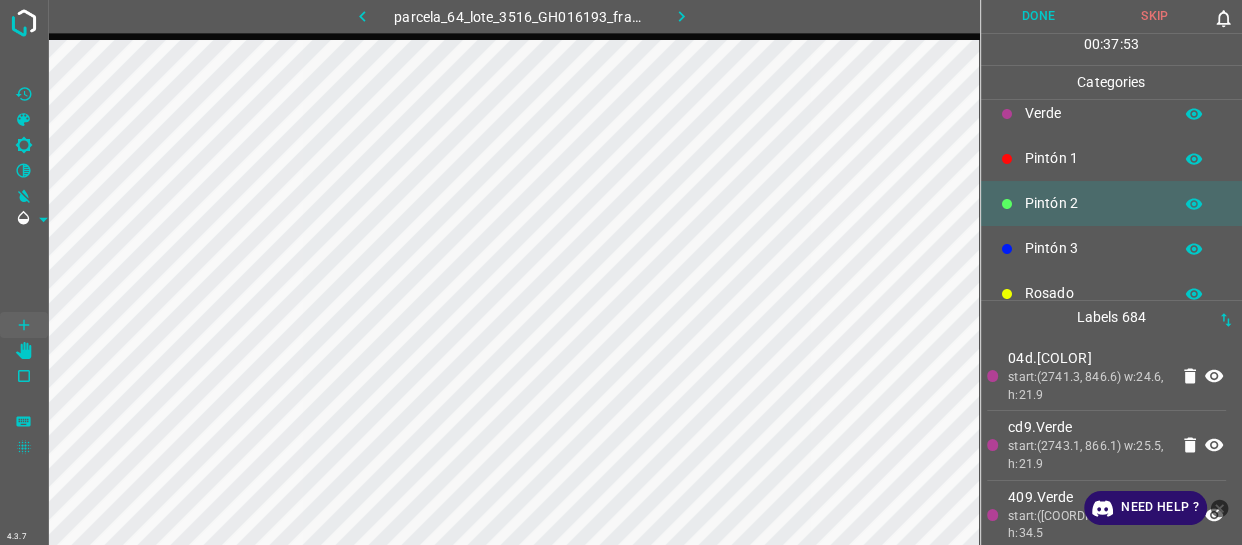 scroll, scrollTop: 90, scrollLeft: 0, axis: vertical 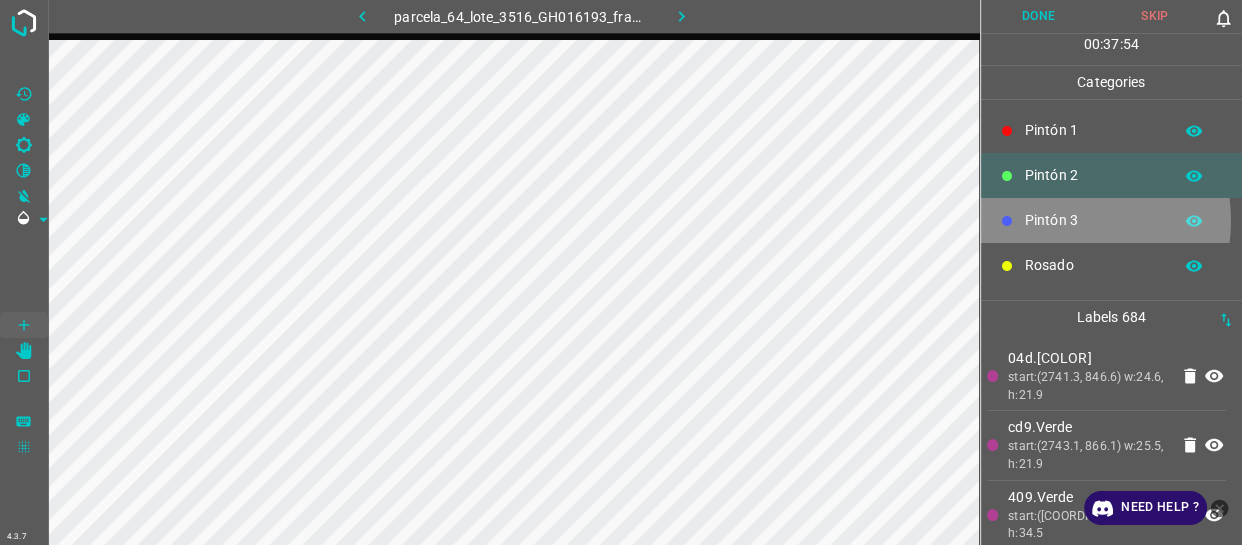 click on "Pintón 3" at bounding box center (1093, 220) 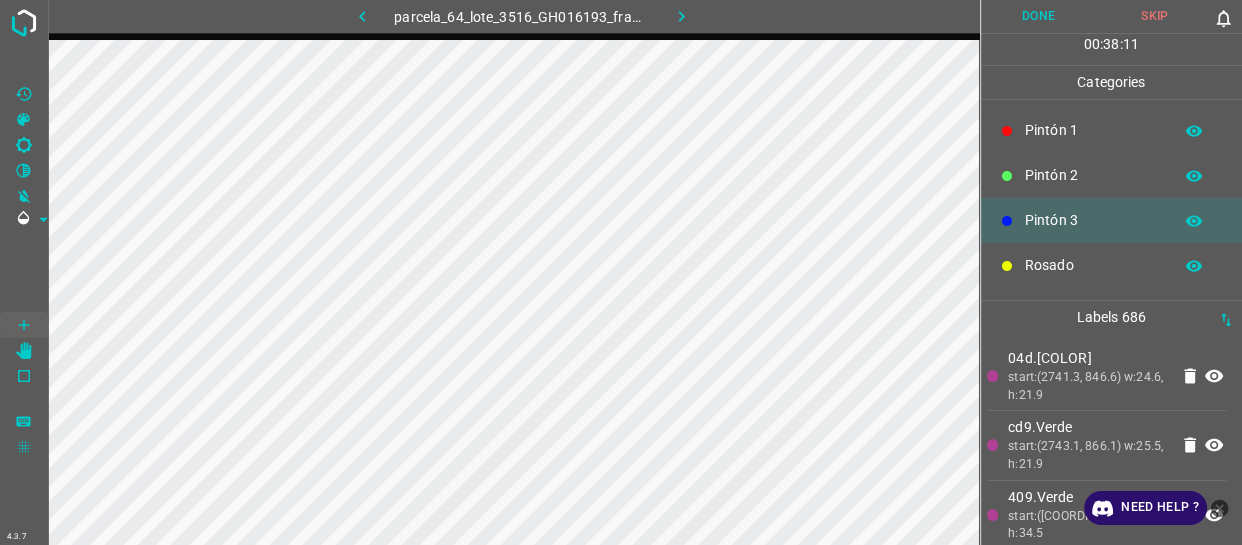 click on "Pintón 1" at bounding box center [1112, 130] 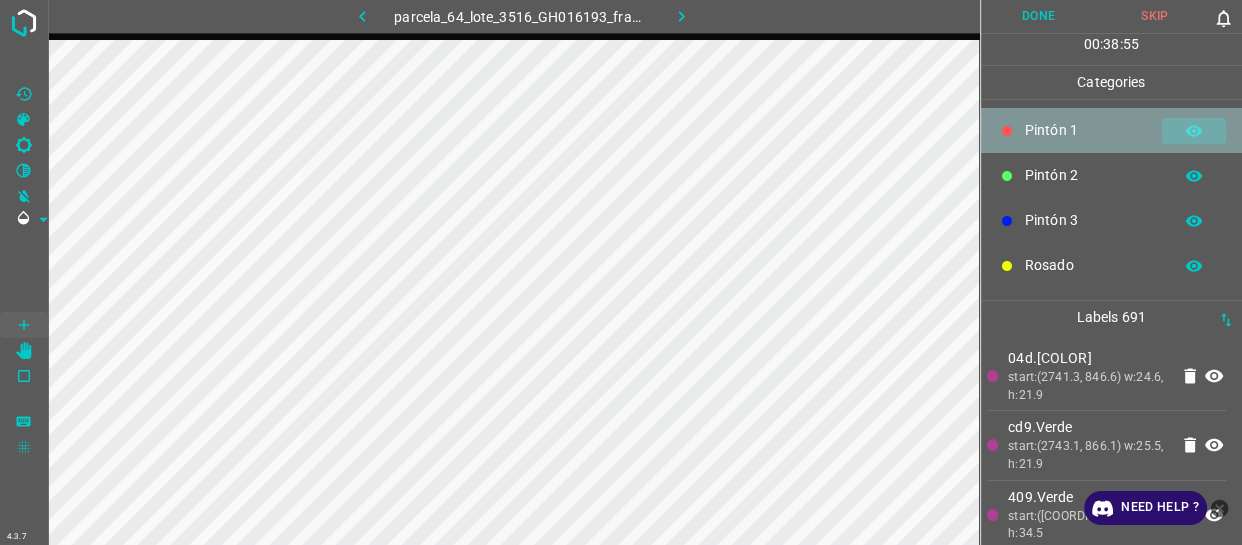click 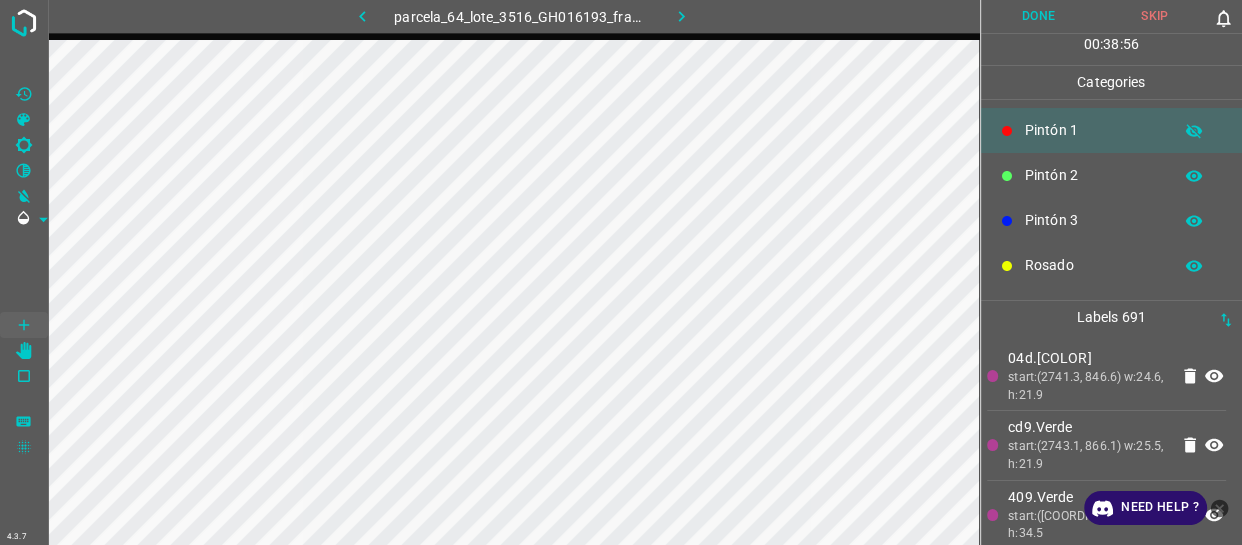 click 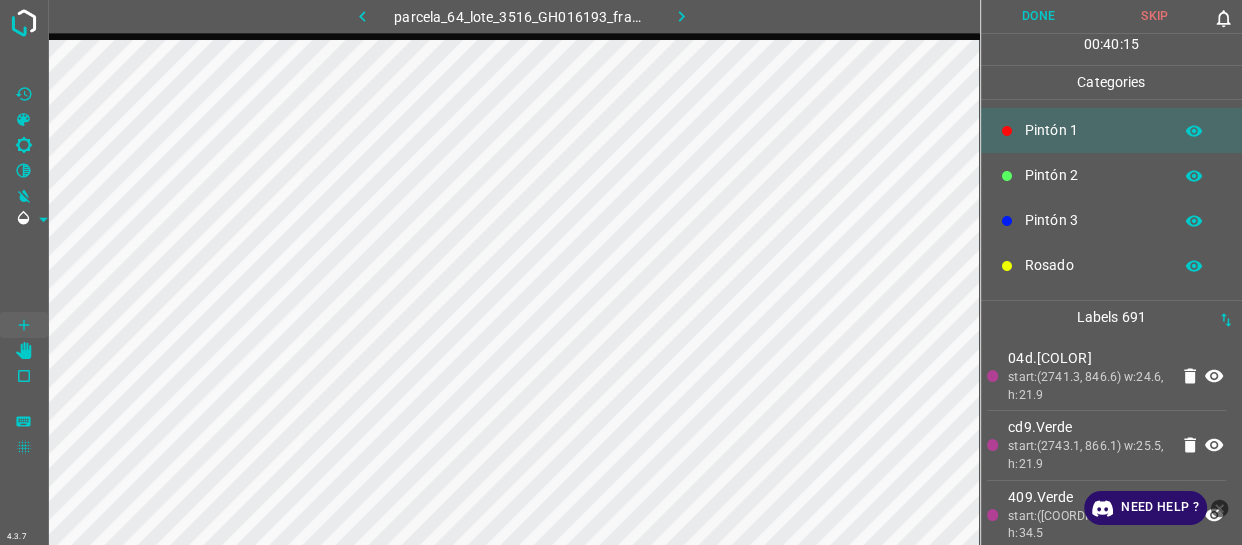 scroll, scrollTop: 0, scrollLeft: 0, axis: both 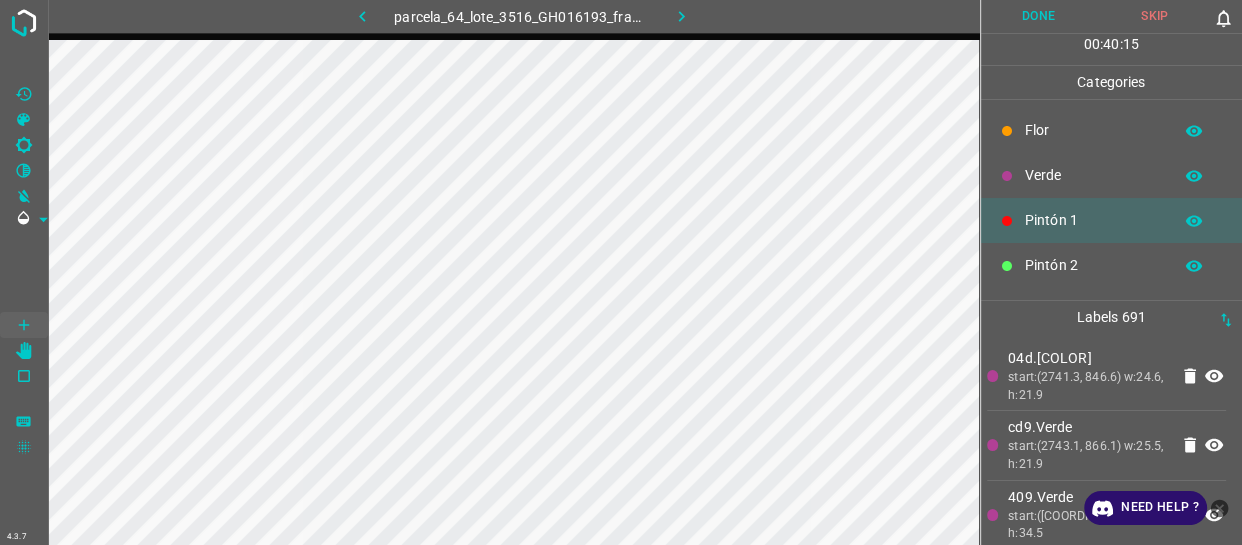 click on "Verde" at bounding box center (1093, 175) 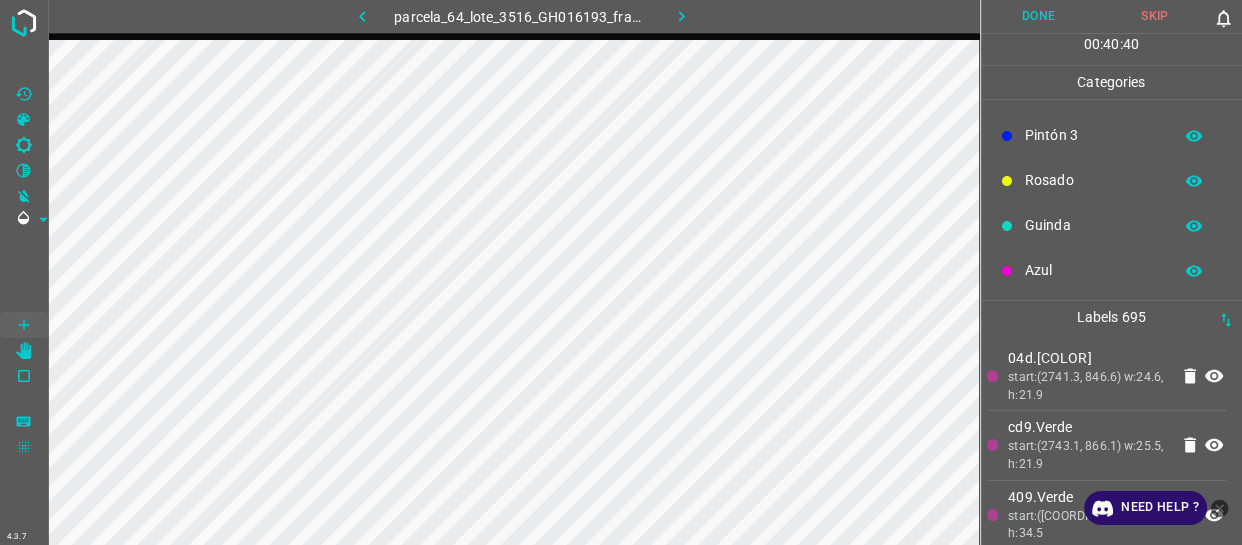 scroll, scrollTop: 84, scrollLeft: 0, axis: vertical 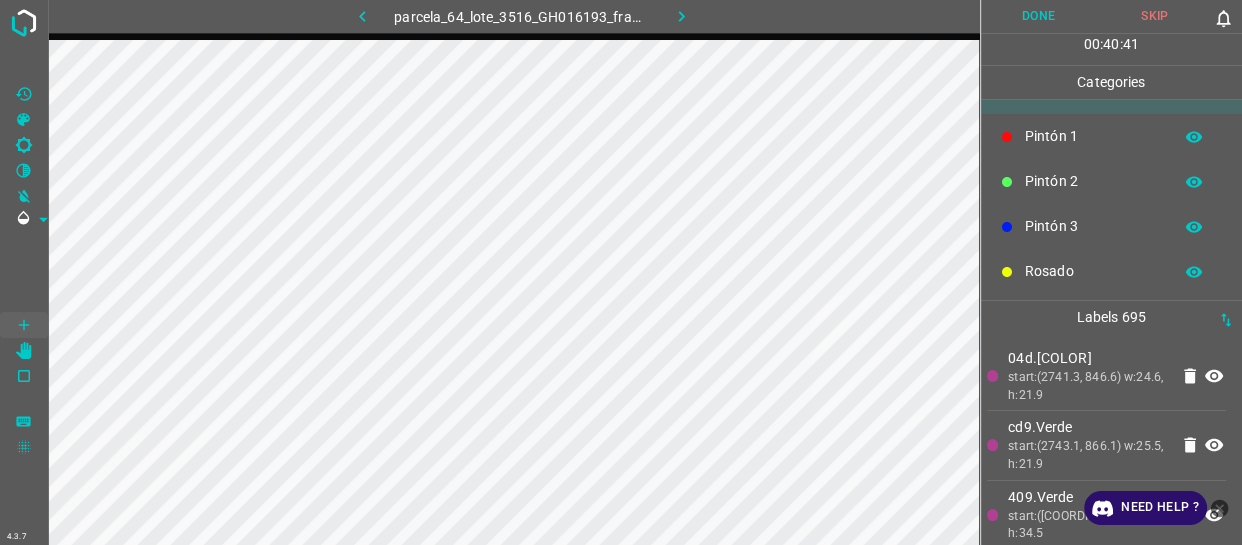 click on "Pintón 3" at bounding box center [1093, 226] 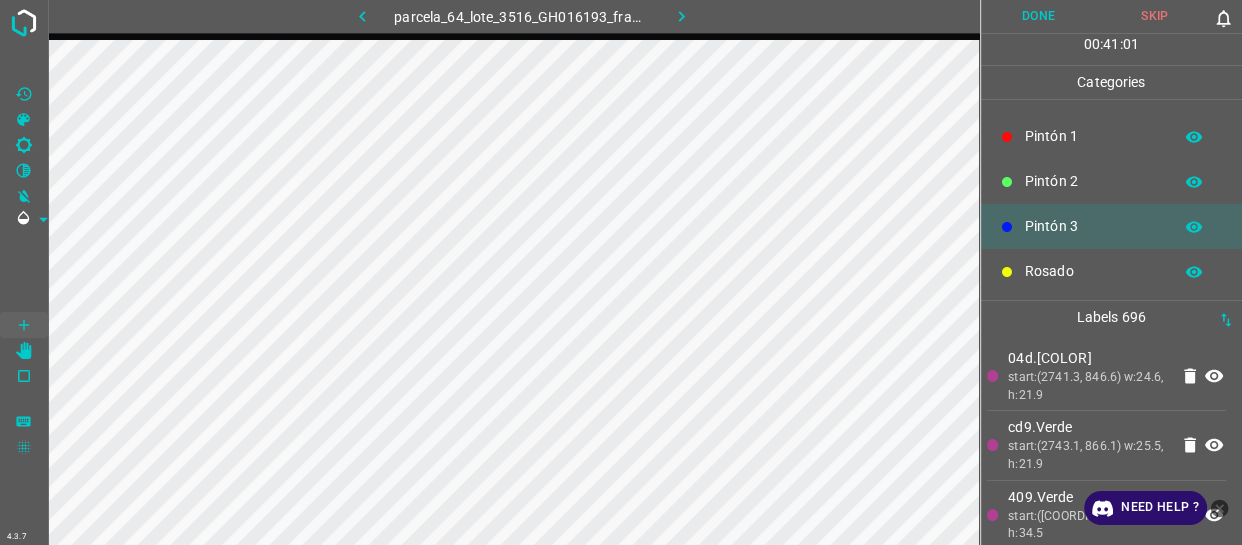 scroll, scrollTop: 0, scrollLeft: 0, axis: both 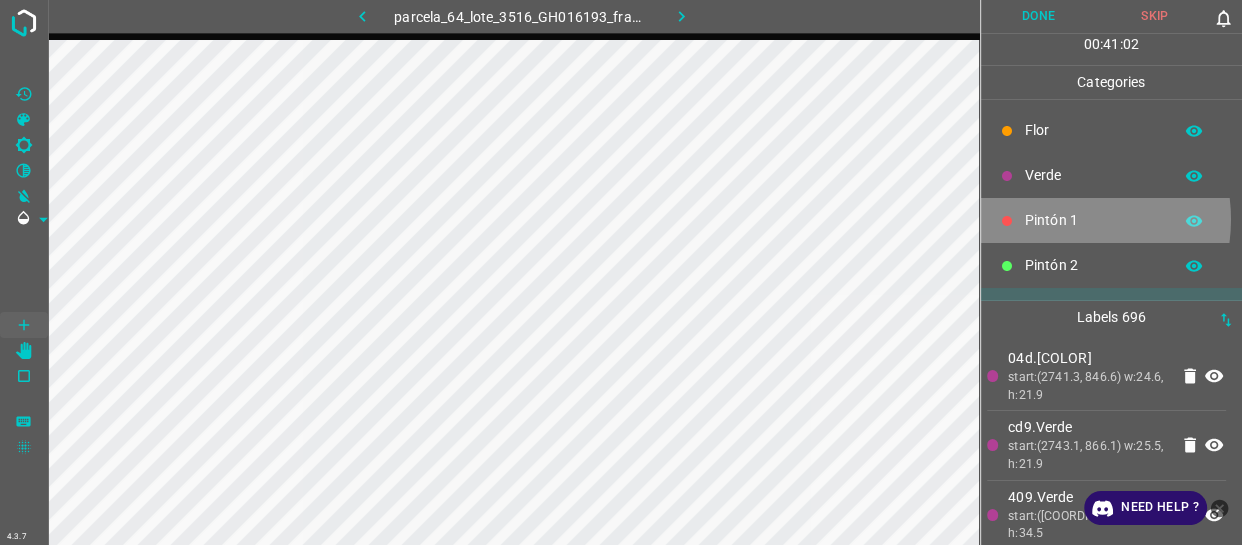 drag, startPoint x: 1056, startPoint y: 219, endPoint x: 1034, endPoint y: 225, distance: 22.803509 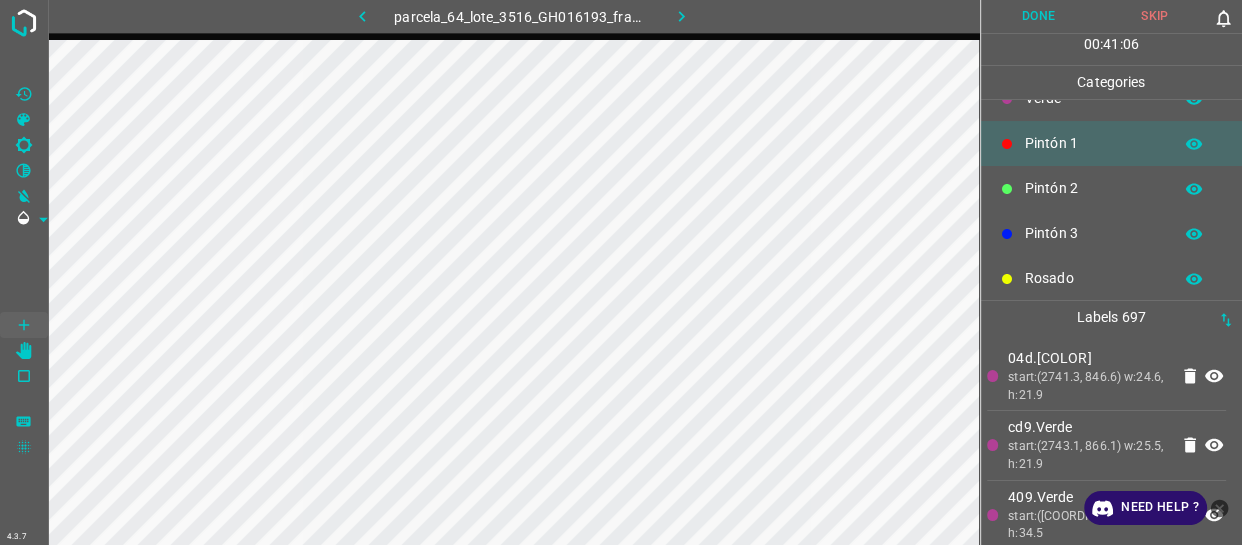 scroll, scrollTop: 175, scrollLeft: 0, axis: vertical 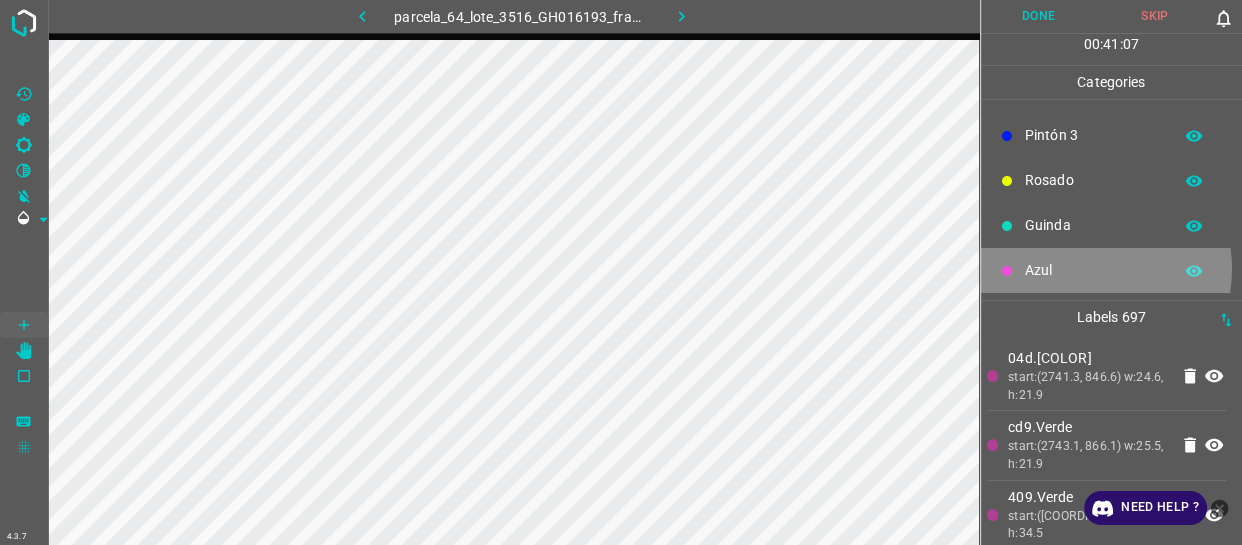 click on "Azul" at bounding box center [1093, 270] 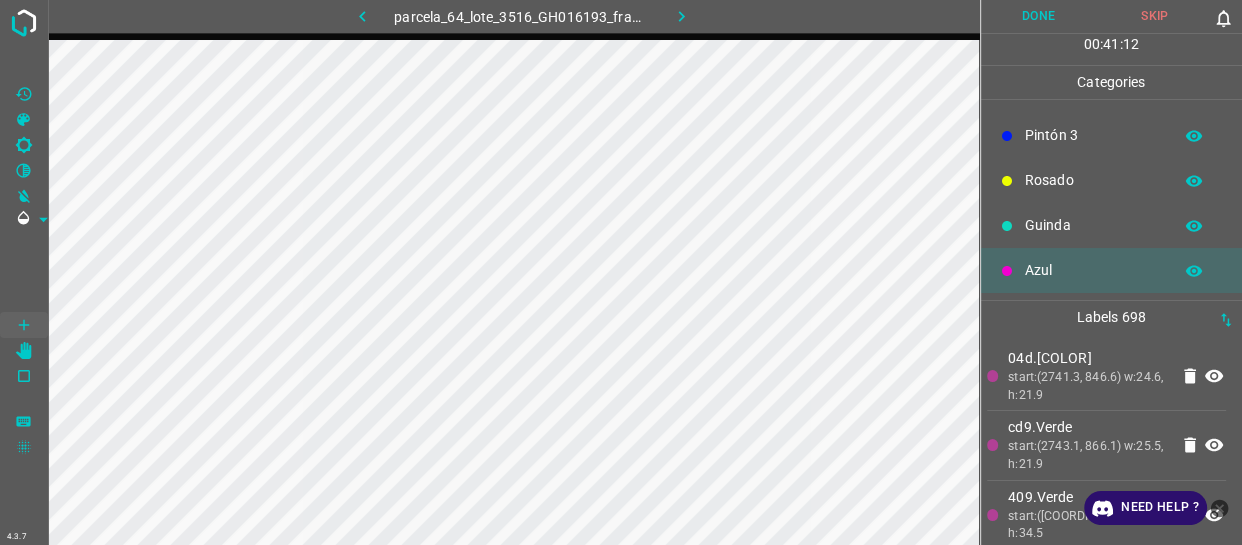 scroll, scrollTop: 0, scrollLeft: 0, axis: both 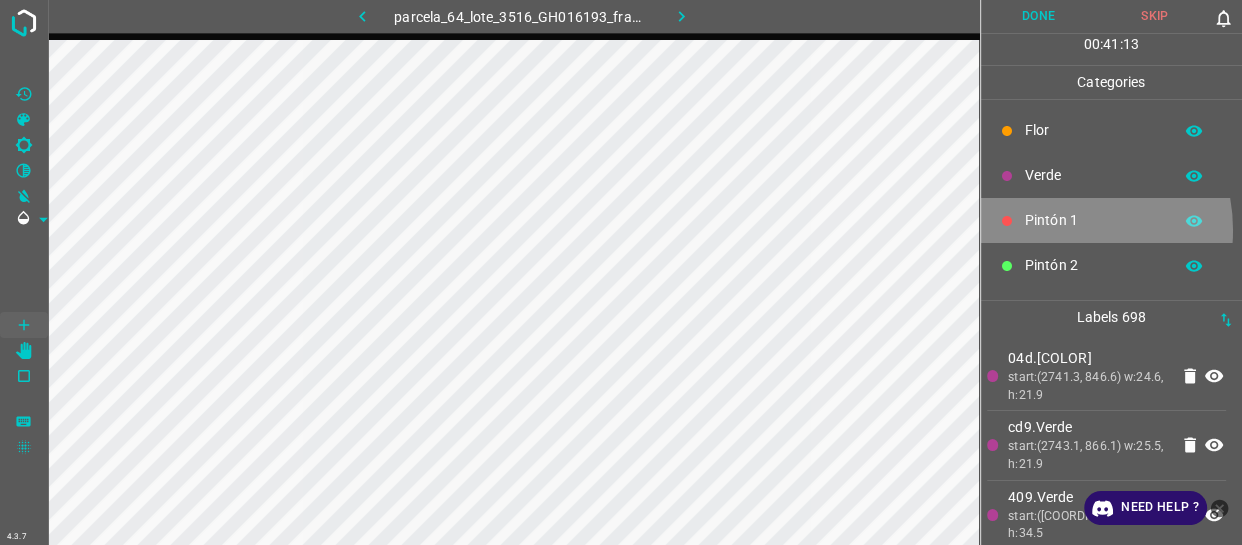 click on "Pintón 1" at bounding box center [1093, 220] 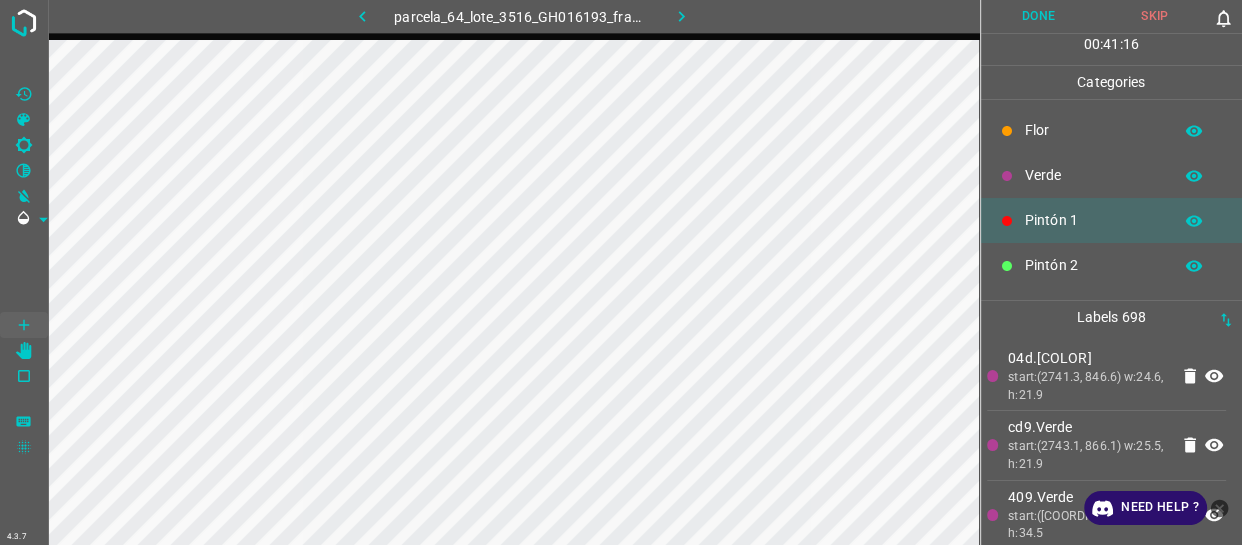 click on "Verde" at bounding box center [1112, 175] 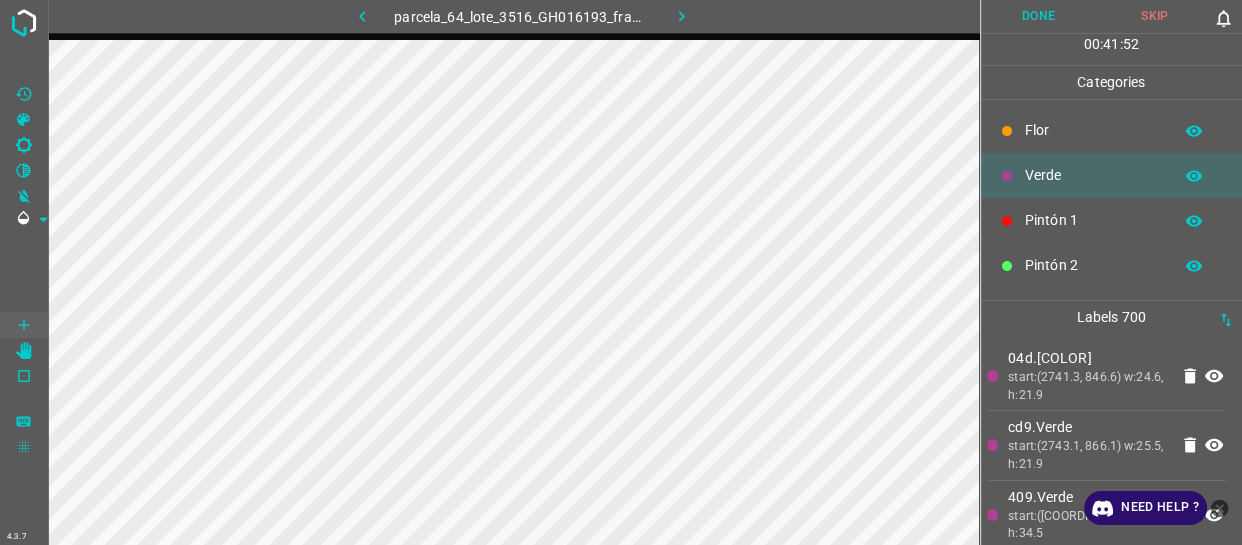 click on "Verde" at bounding box center [1093, 175] 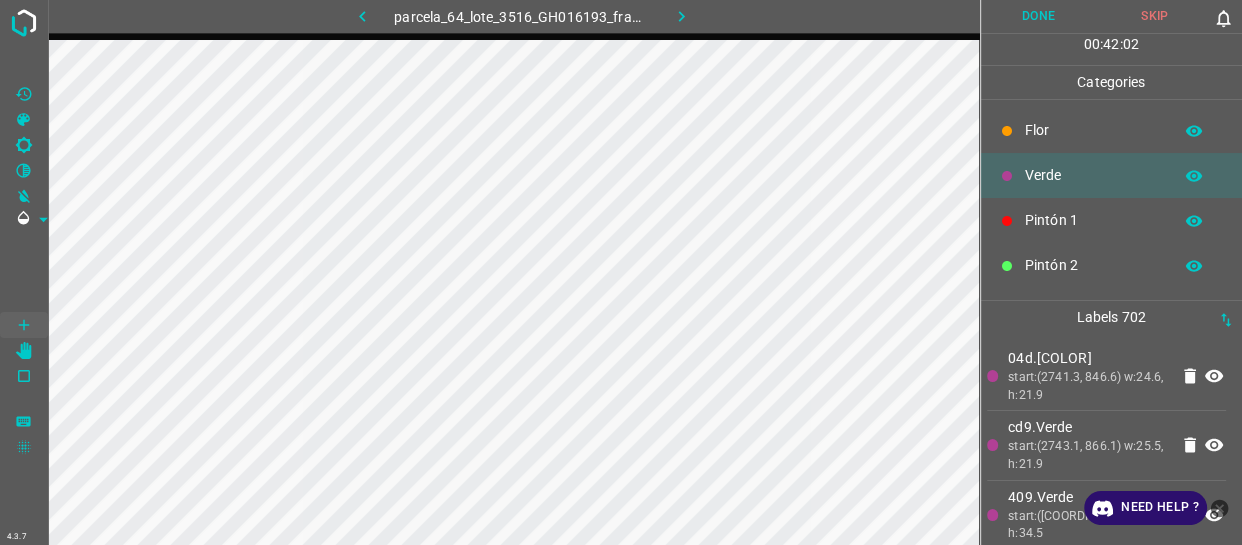 click on "Done" at bounding box center (1039, 16) 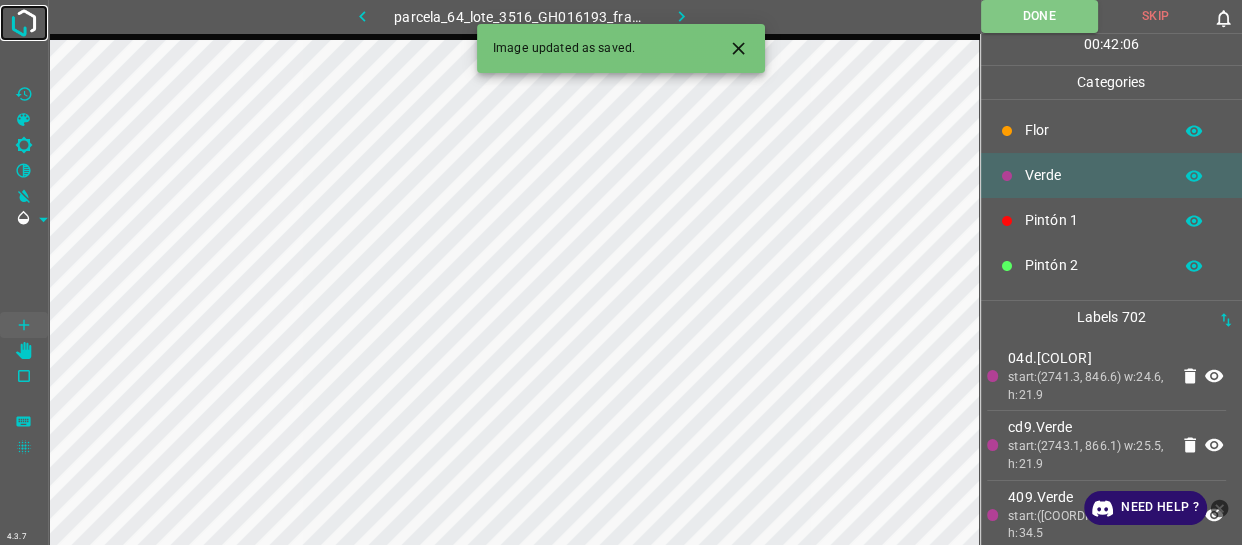 click at bounding box center [24, 23] 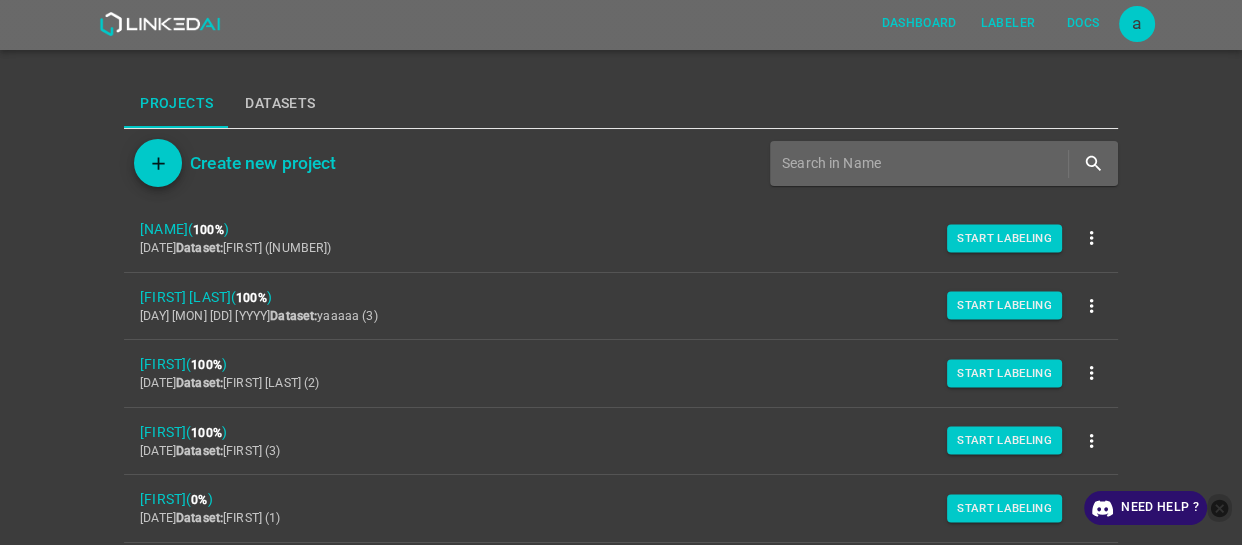 drag, startPoint x: 1221, startPoint y: 504, endPoint x: 978, endPoint y: 379, distance: 273.26544 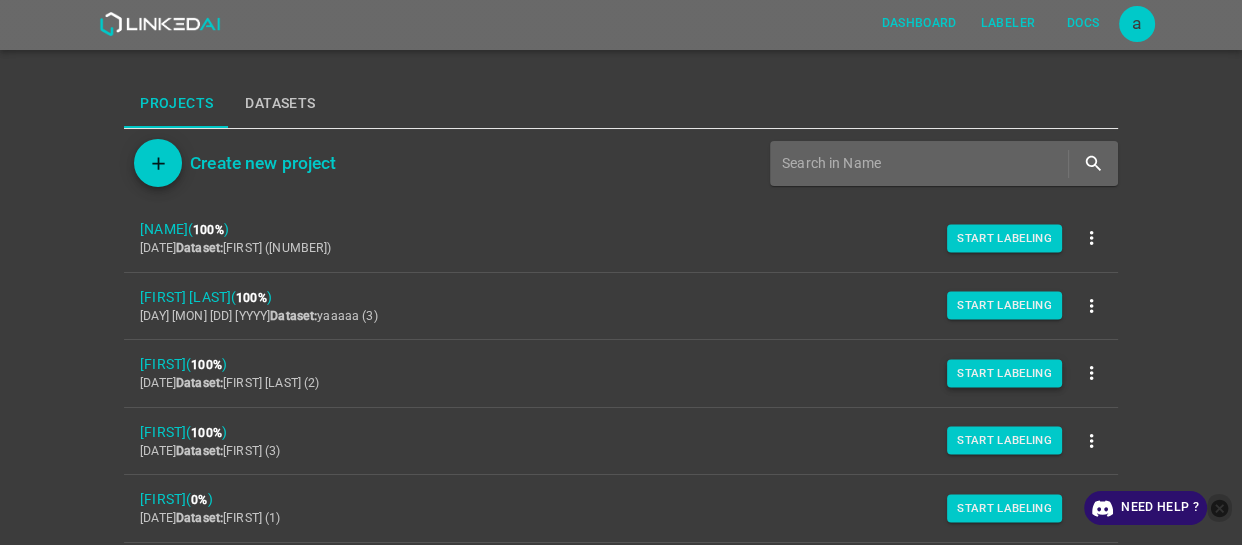 click 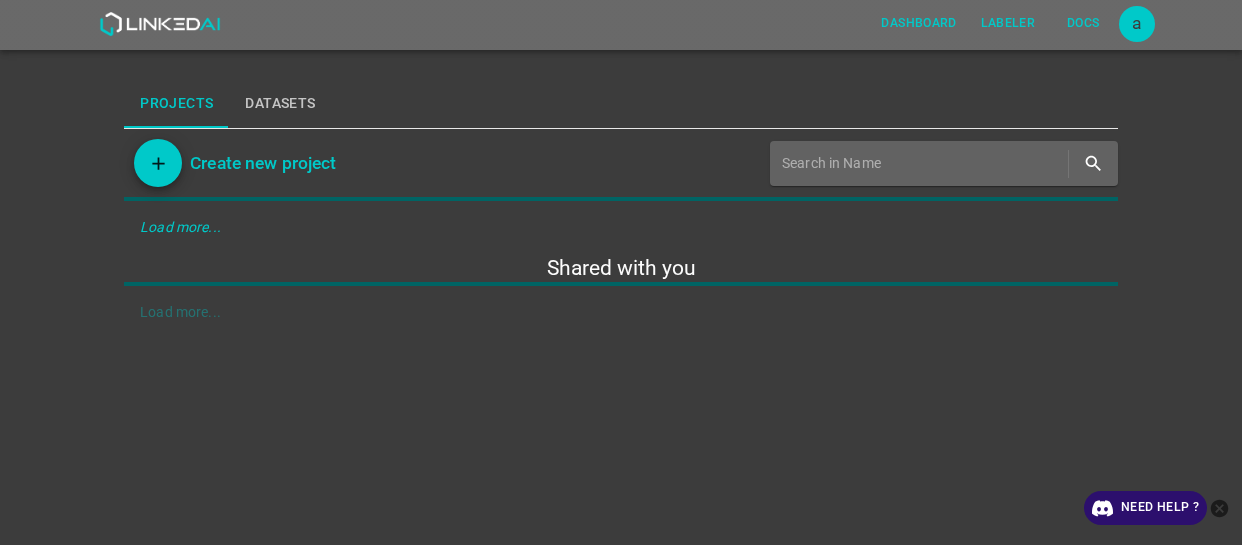 scroll, scrollTop: 0, scrollLeft: 0, axis: both 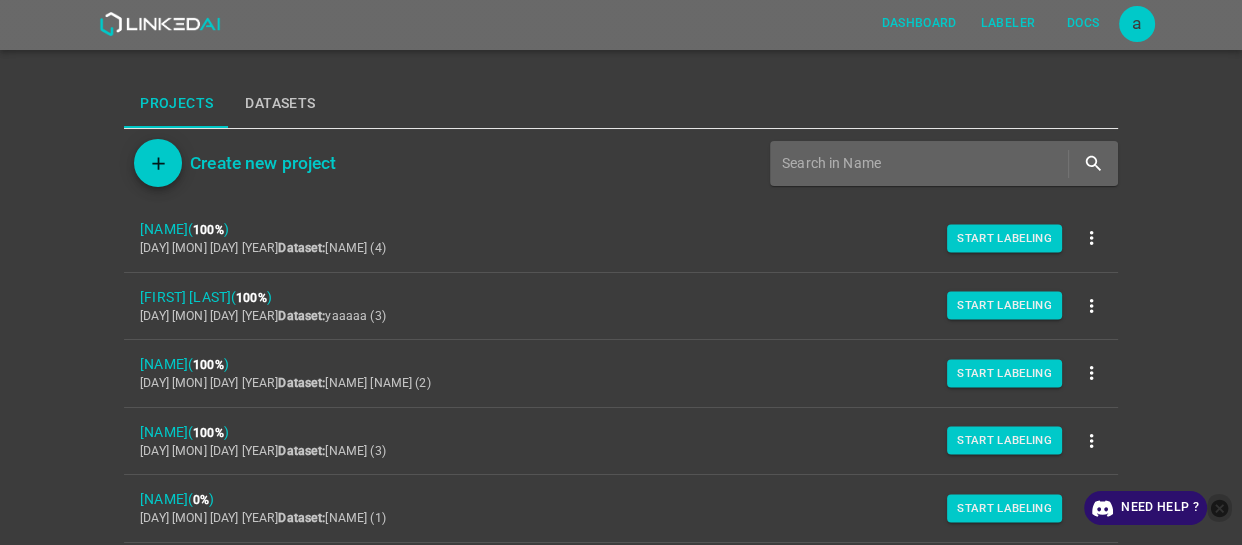 click 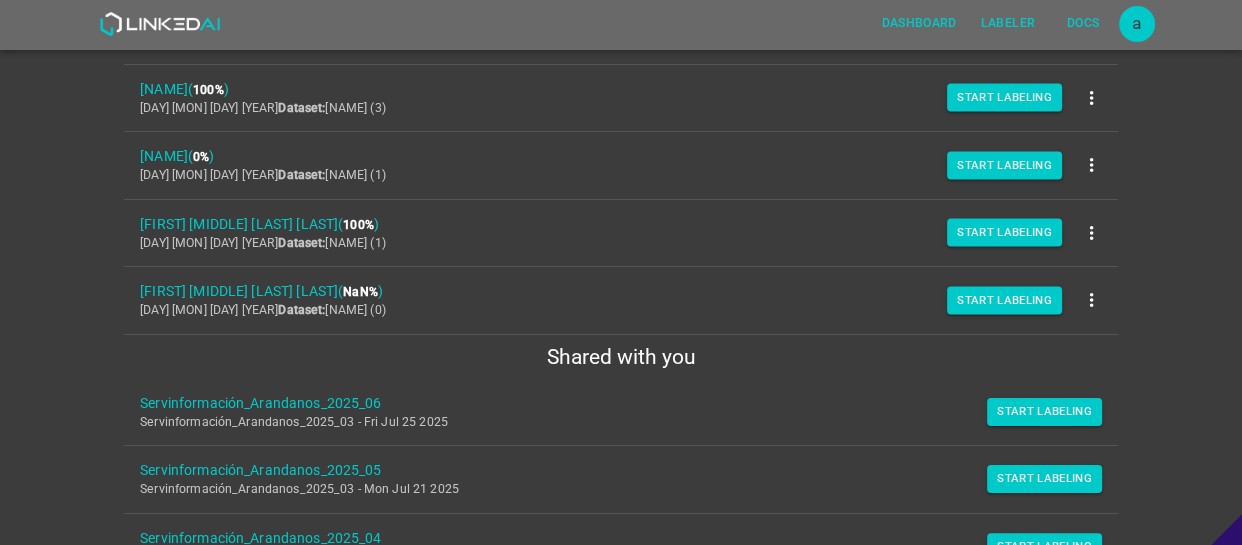 scroll, scrollTop: 376, scrollLeft: 0, axis: vertical 